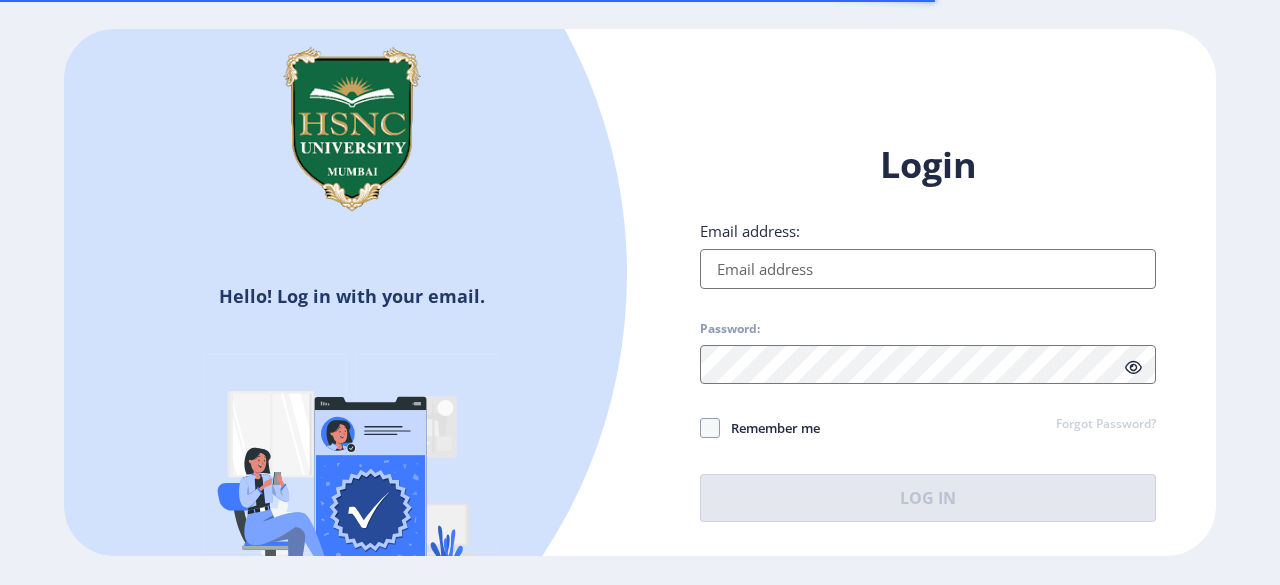 scroll, scrollTop: 0, scrollLeft: 0, axis: both 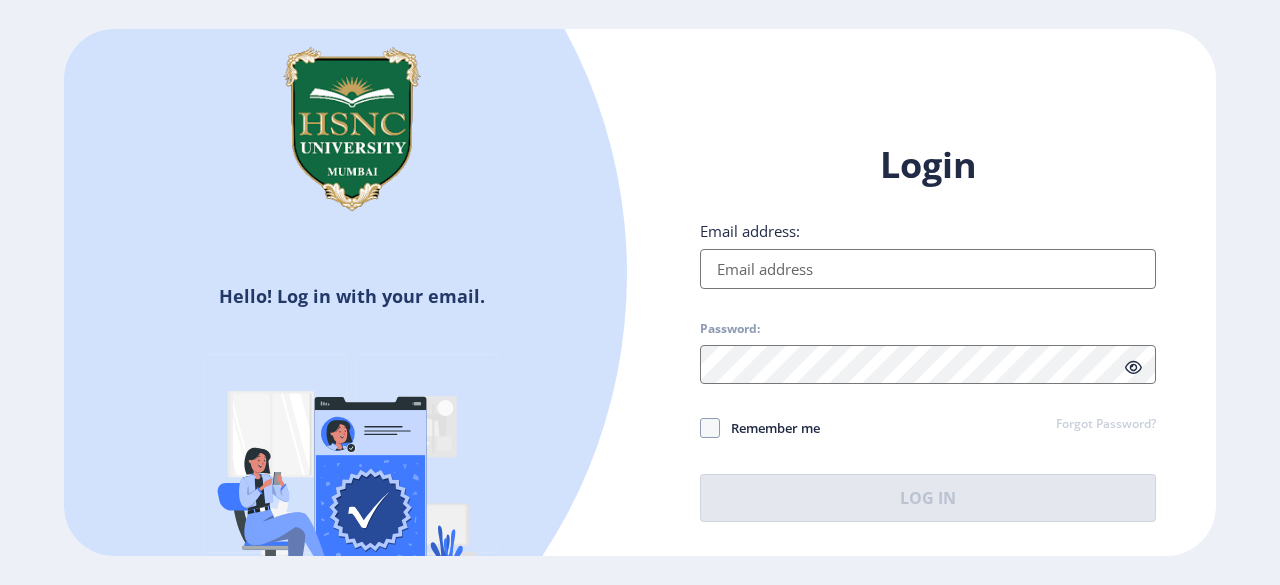 click on "Email address:" at bounding box center [928, 269] 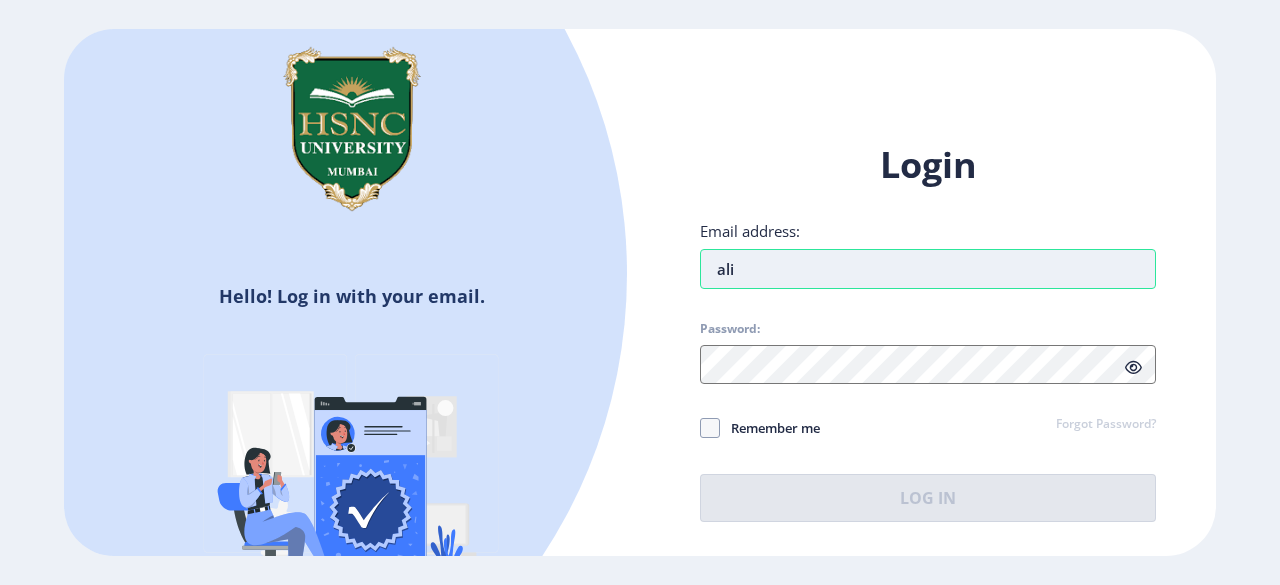 type on "[EMAIL_ADDRESS][DOMAIN_NAME]" 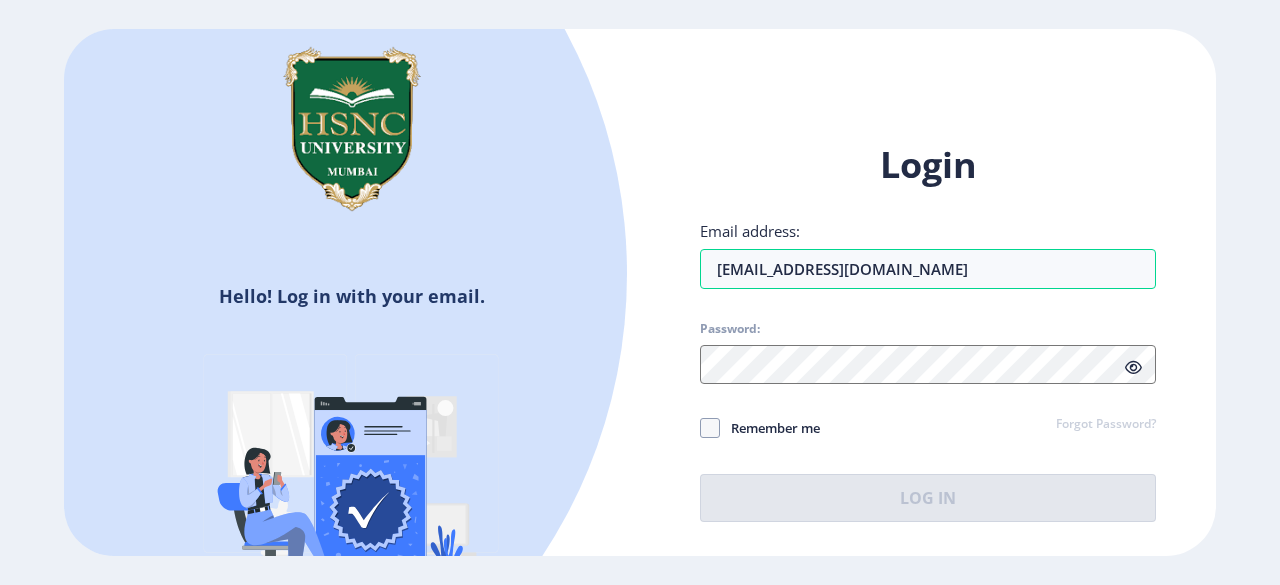 click on "Remember me" 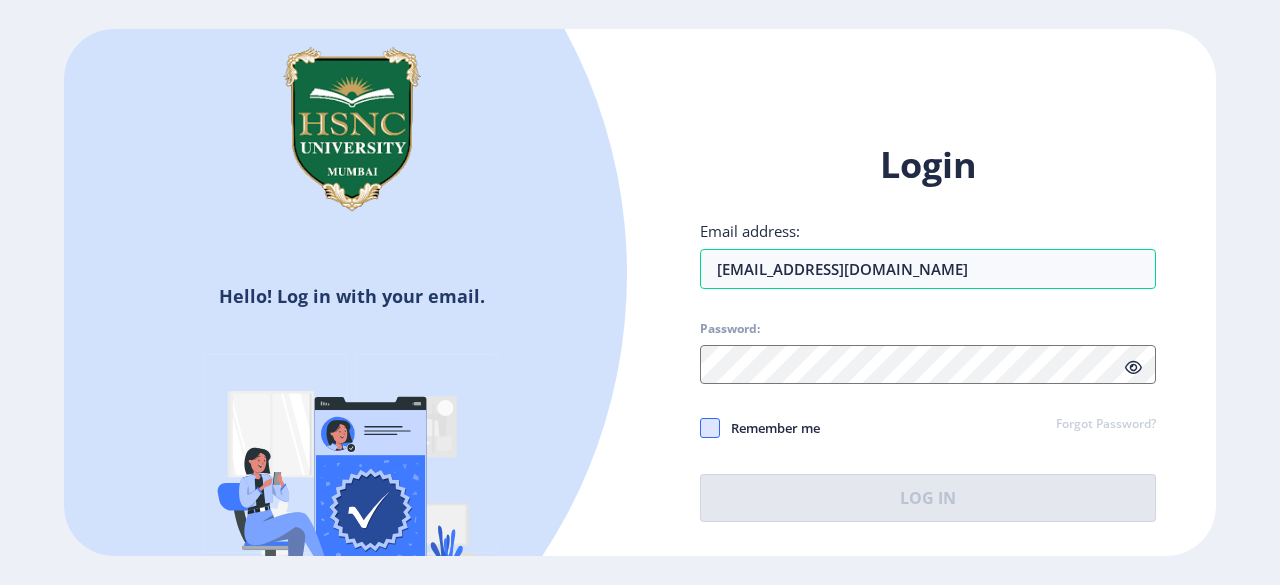 click 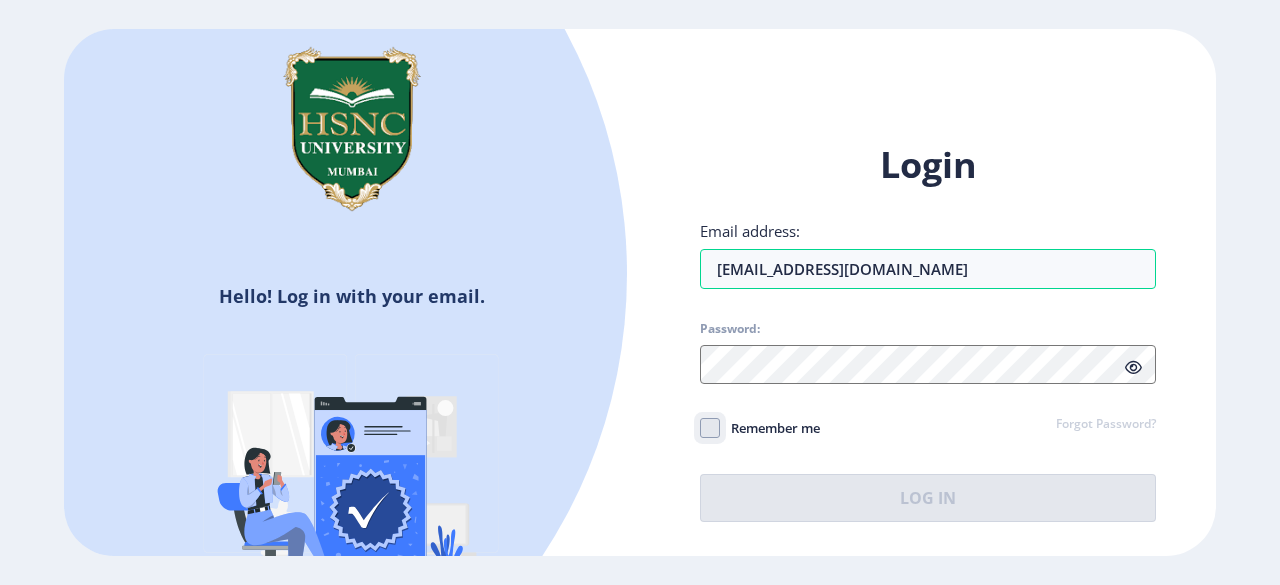 click on "Remember me" 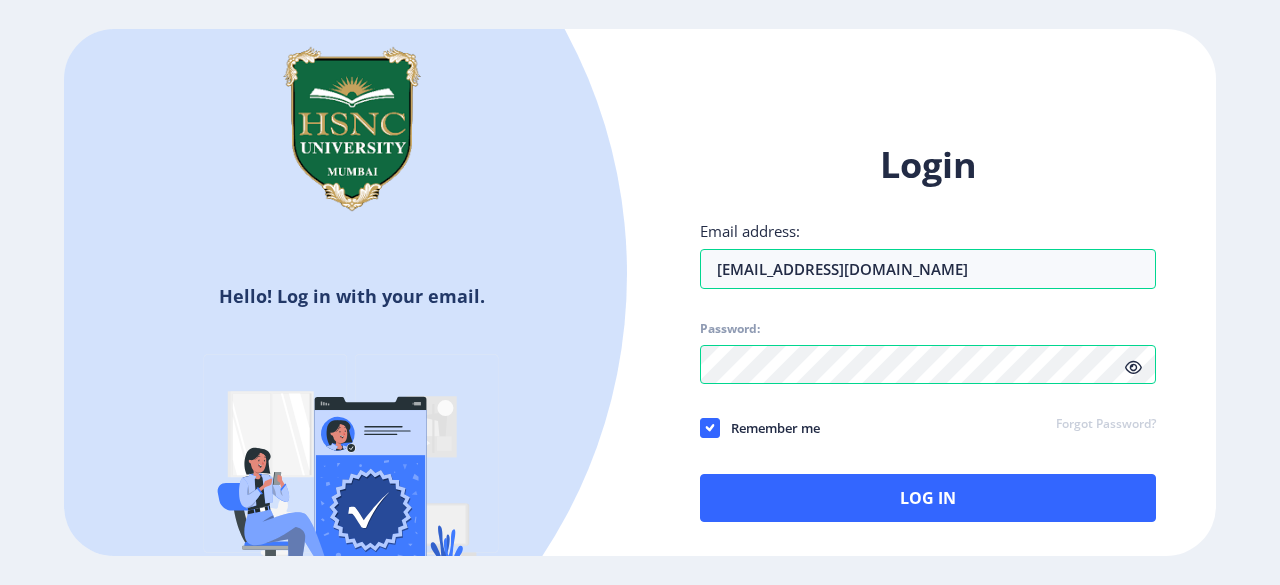 click 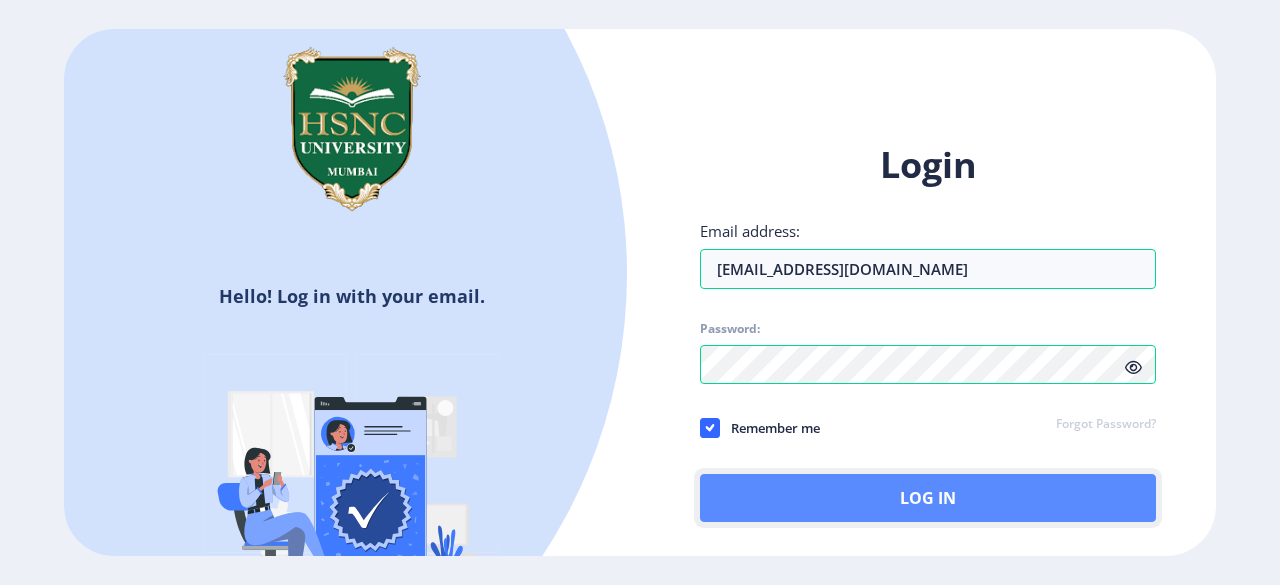 click on "Log In" 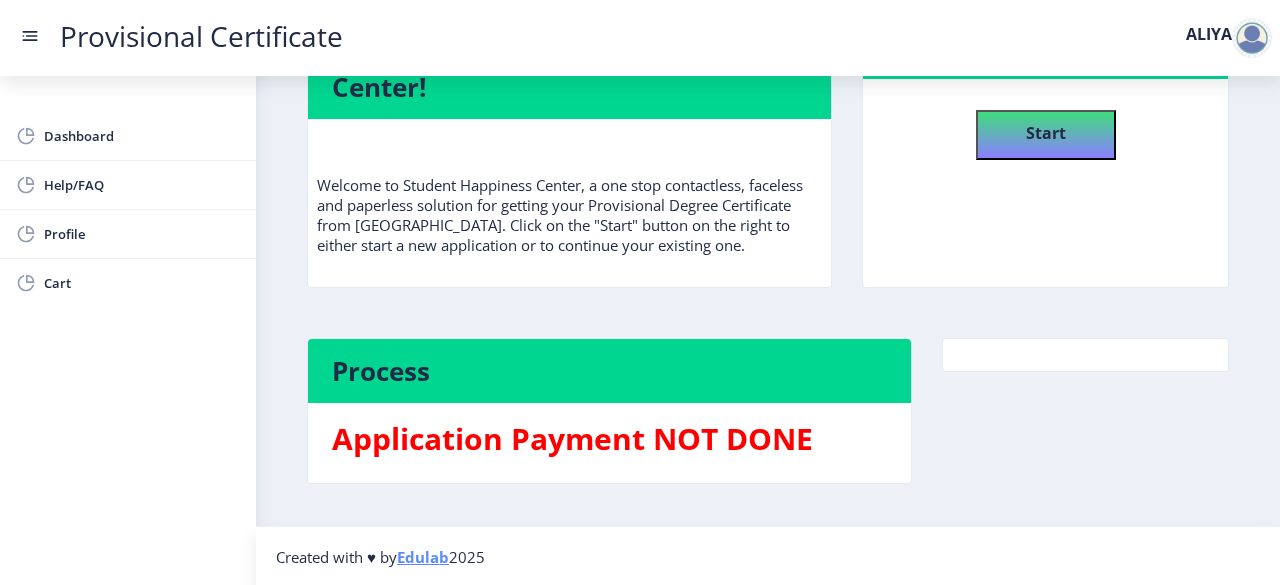 scroll, scrollTop: 0, scrollLeft: 0, axis: both 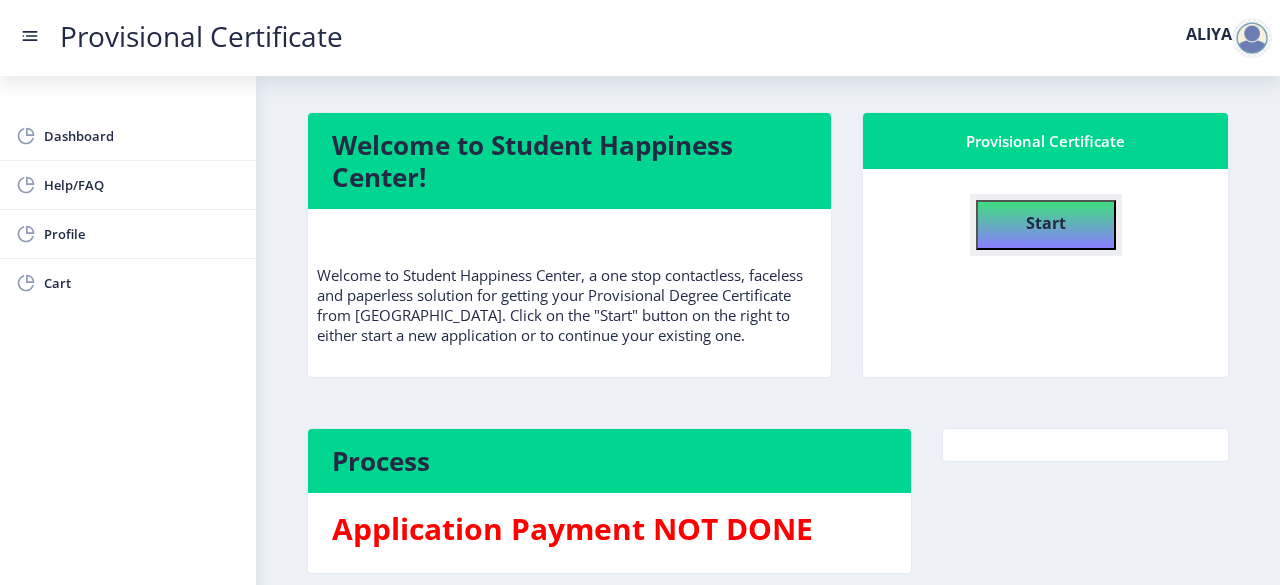 click on "Start" 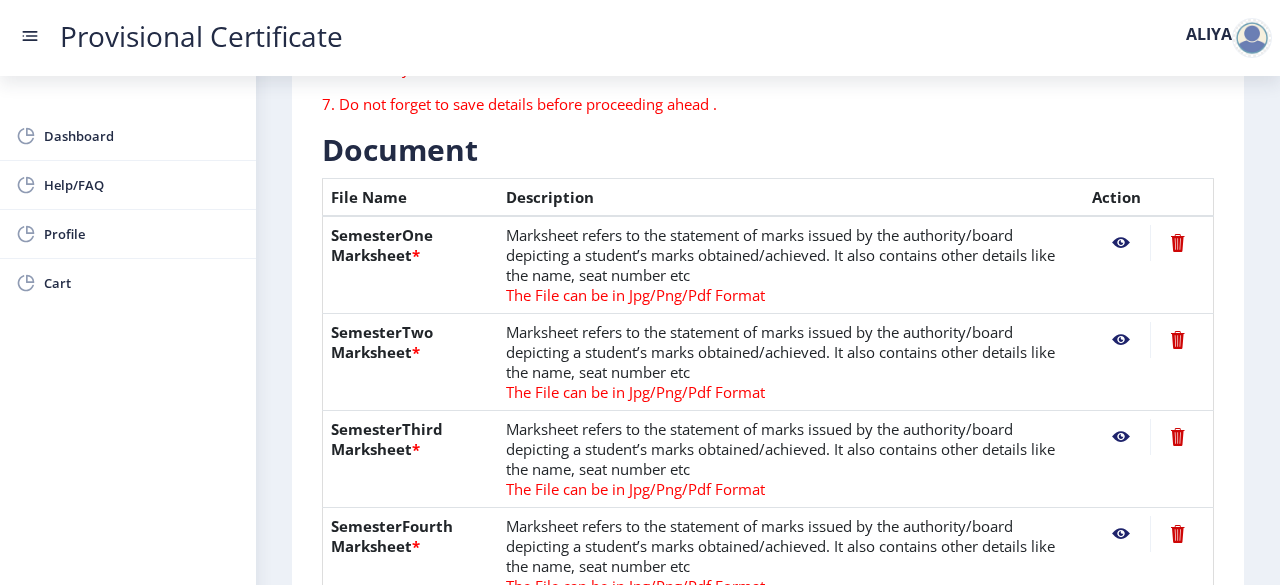 scroll, scrollTop: 442, scrollLeft: 0, axis: vertical 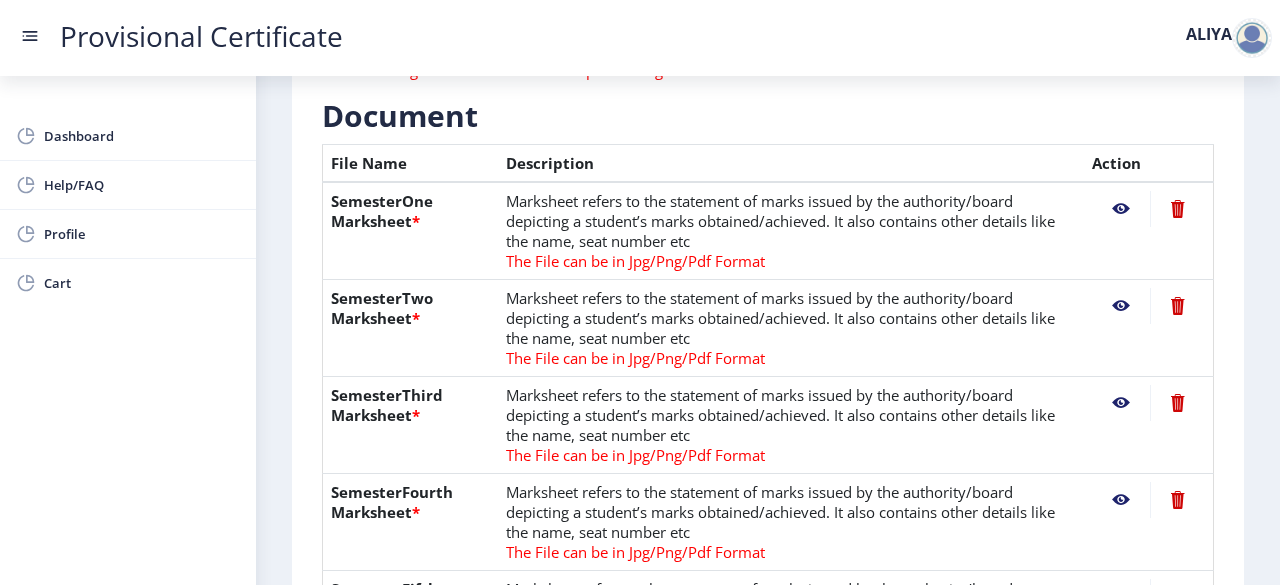 click 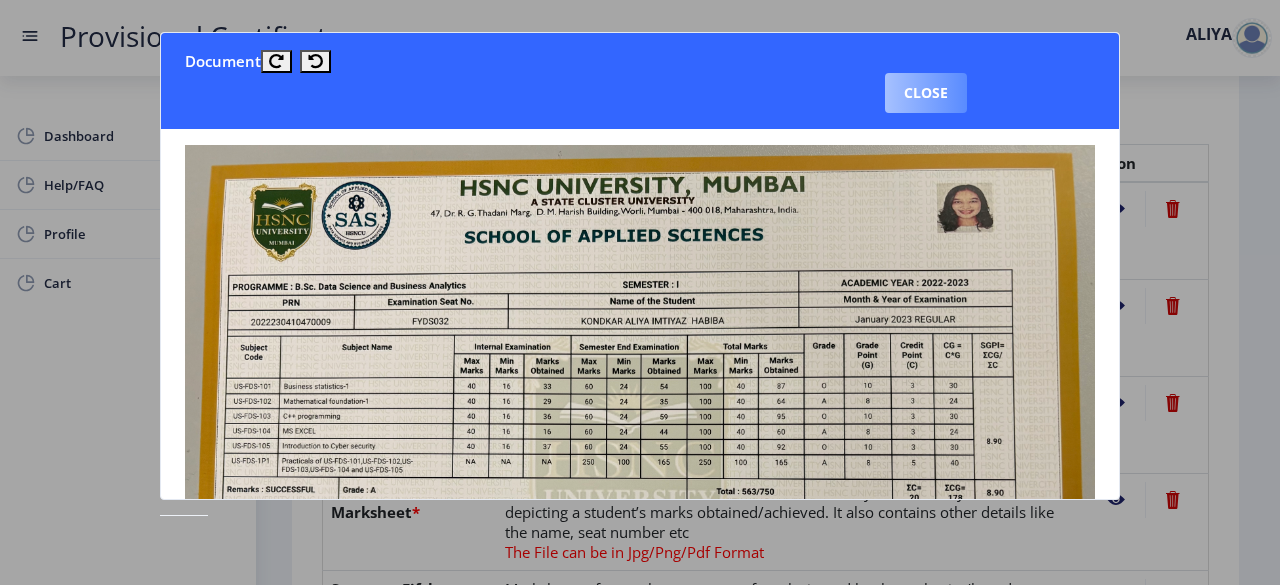 click on "Close" at bounding box center (926, 93) 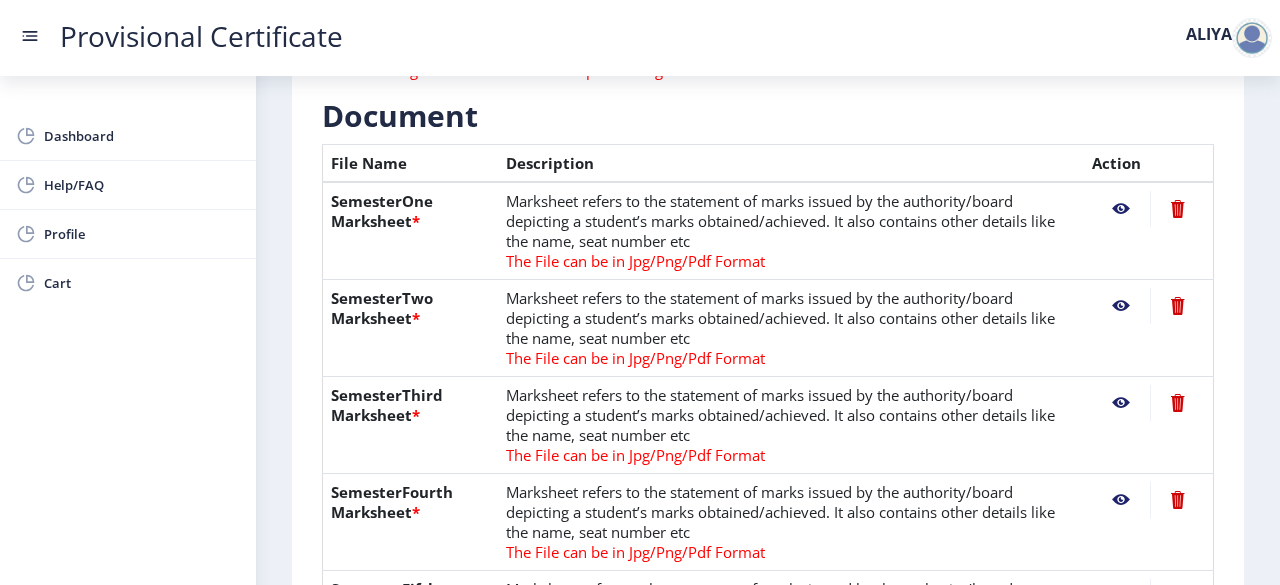 click 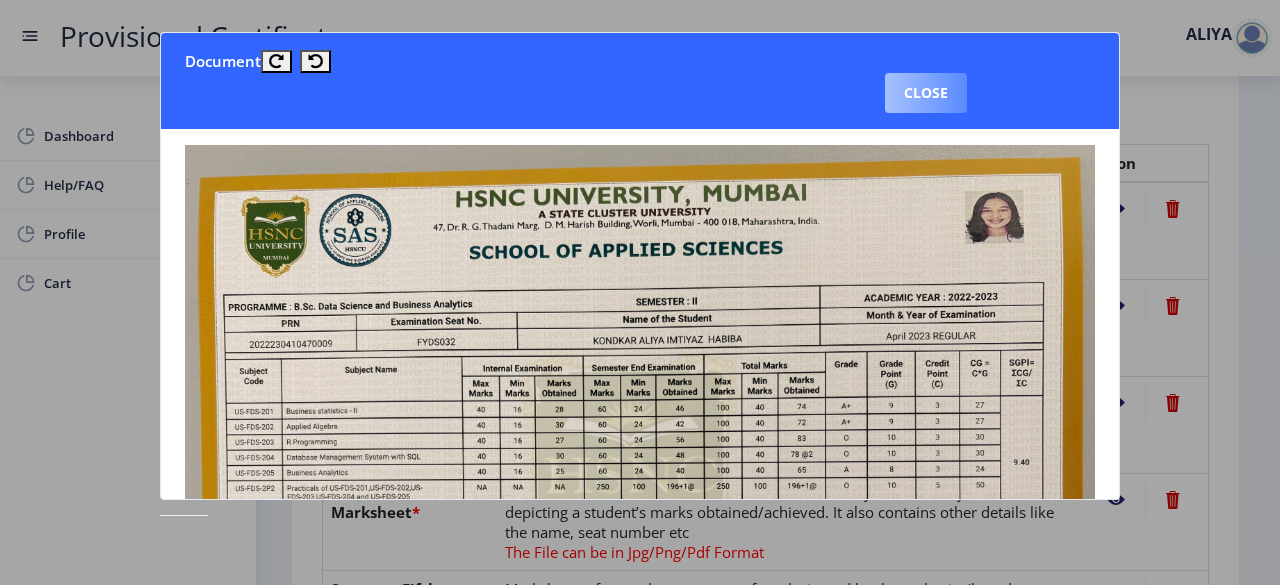 click on "Close" at bounding box center (926, 93) 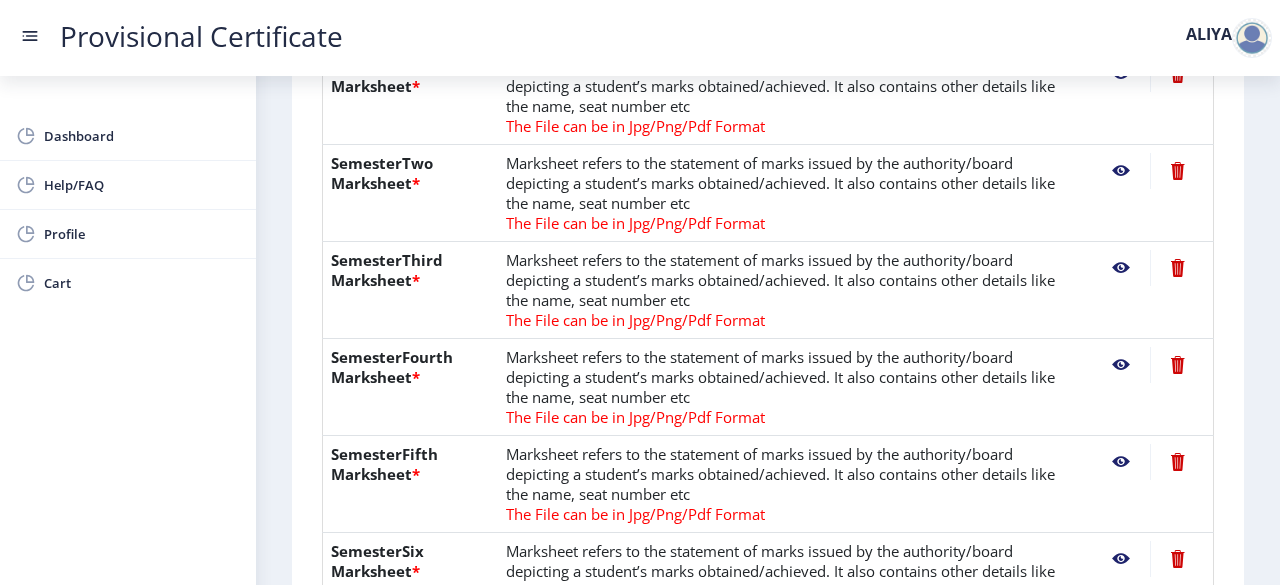 scroll, scrollTop: 578, scrollLeft: 0, axis: vertical 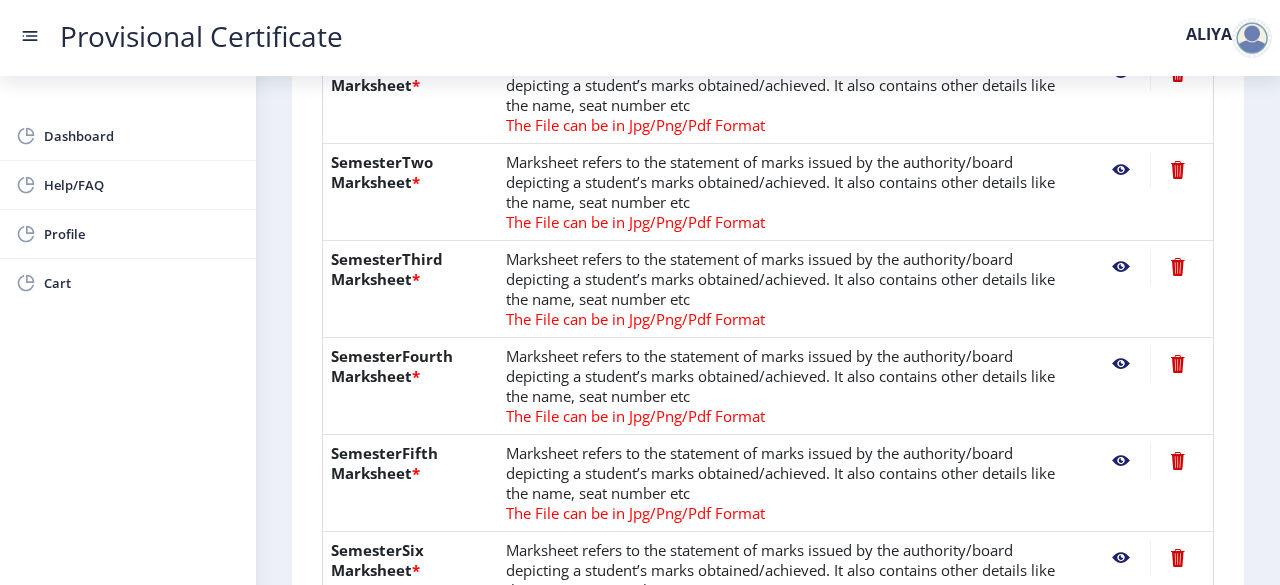 click 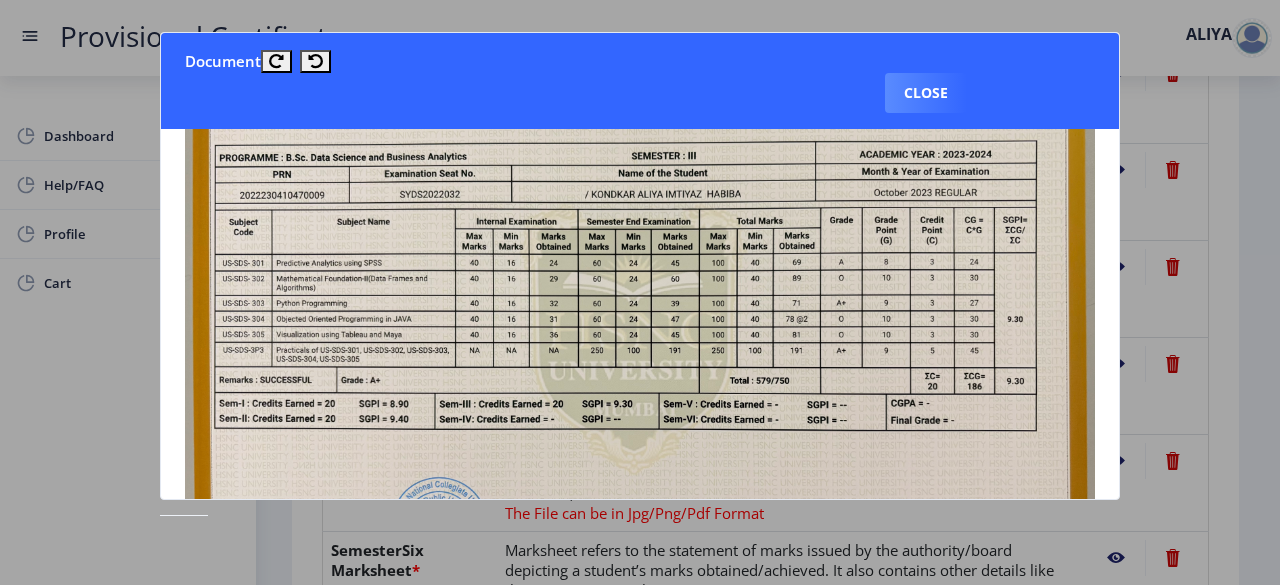 scroll, scrollTop: 144, scrollLeft: 0, axis: vertical 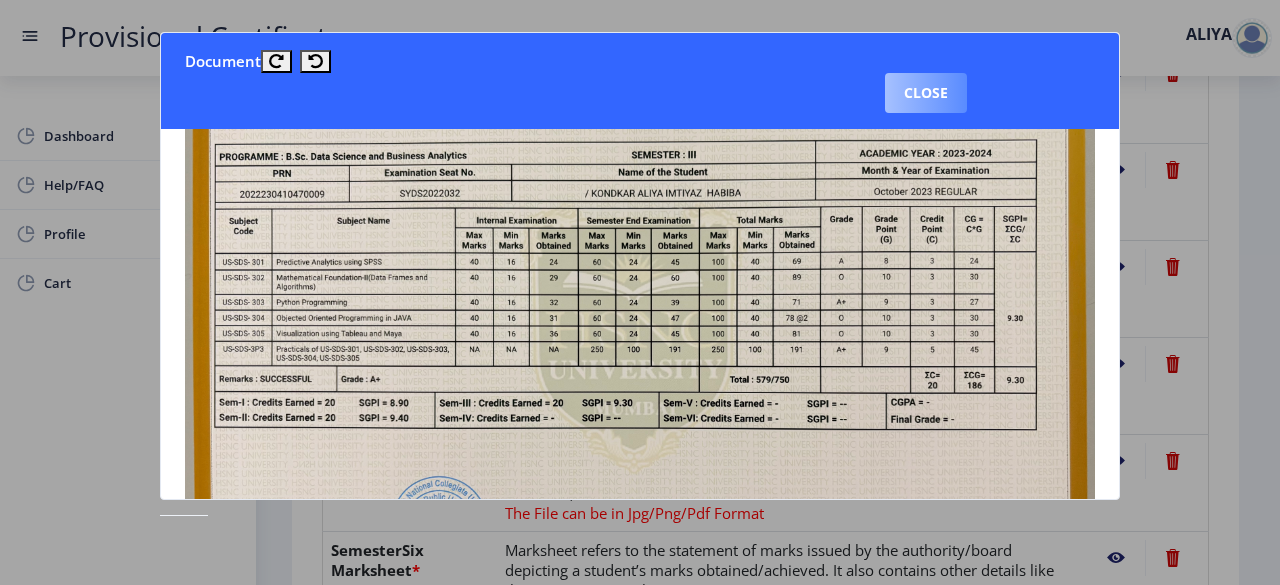 click on "Close" at bounding box center (926, 93) 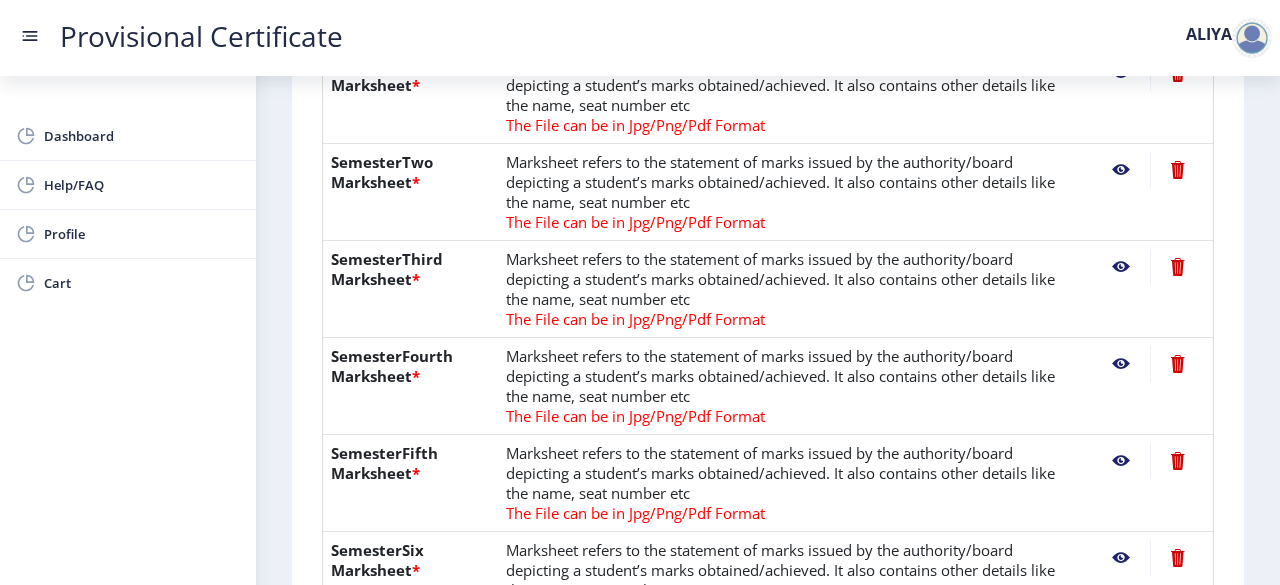 click 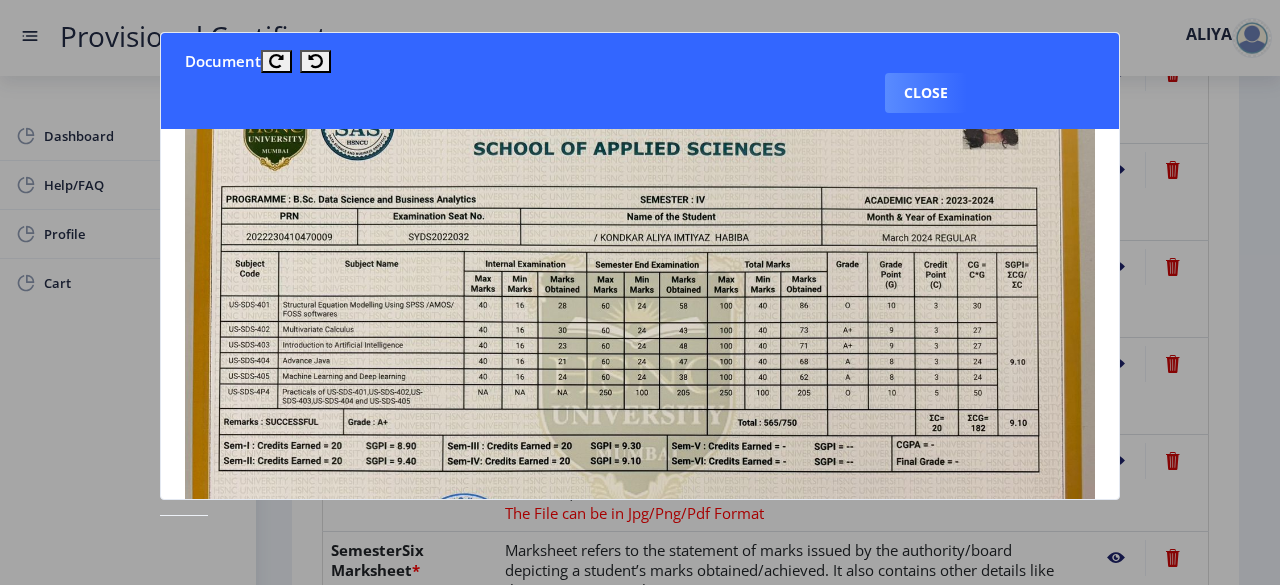 scroll, scrollTop: 82, scrollLeft: 0, axis: vertical 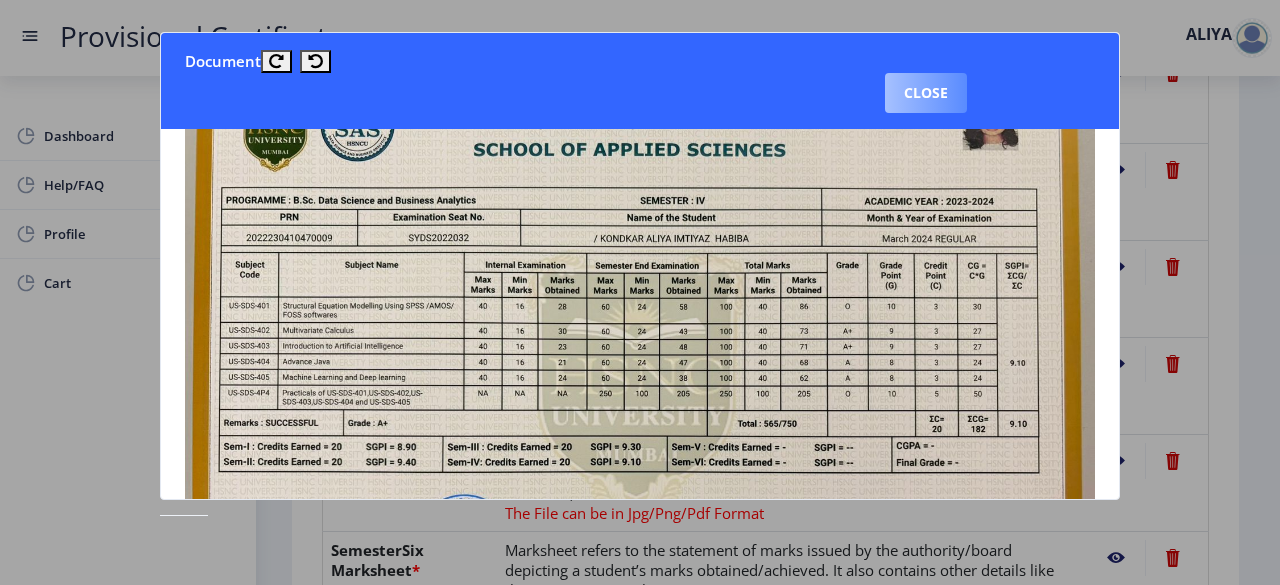 click on "Close" at bounding box center (926, 93) 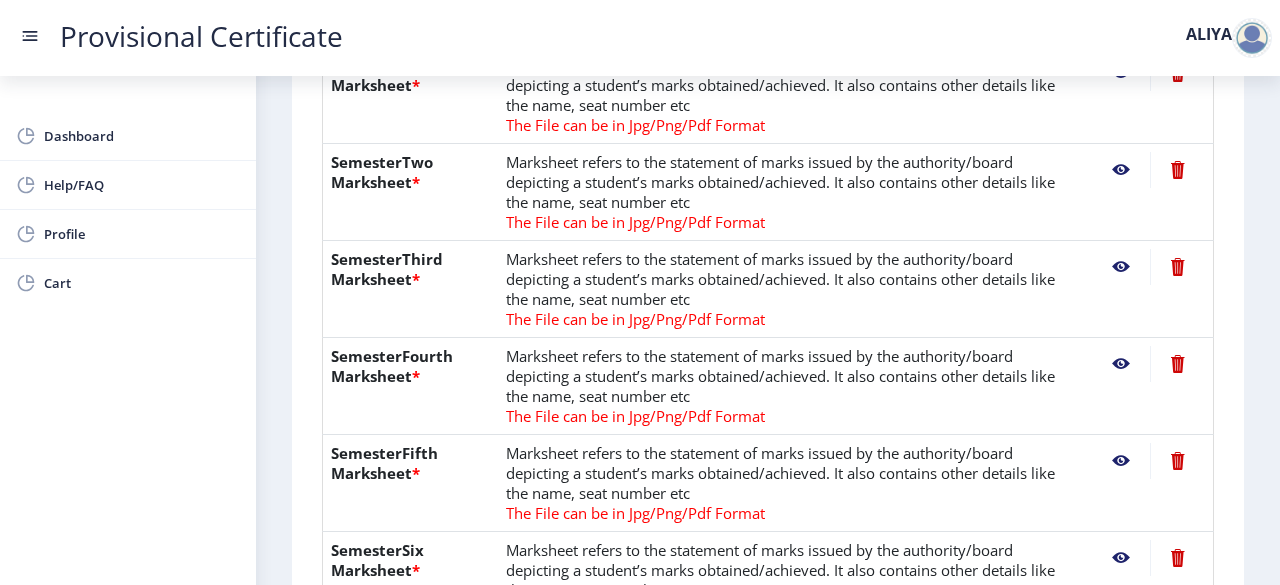 click 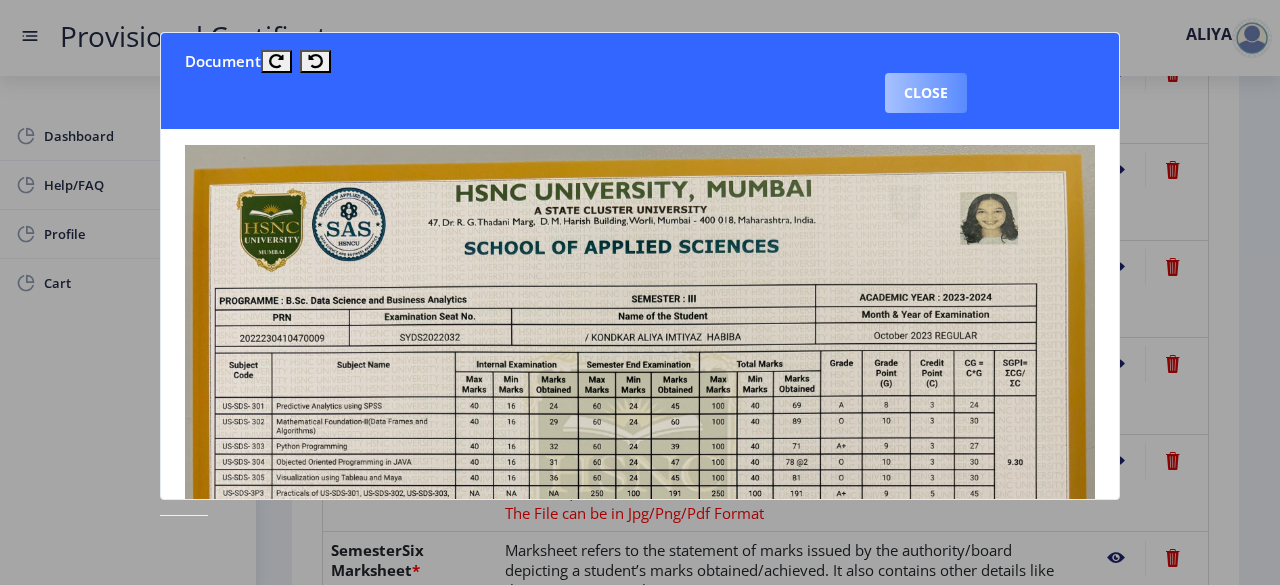 click on "Close" at bounding box center (926, 93) 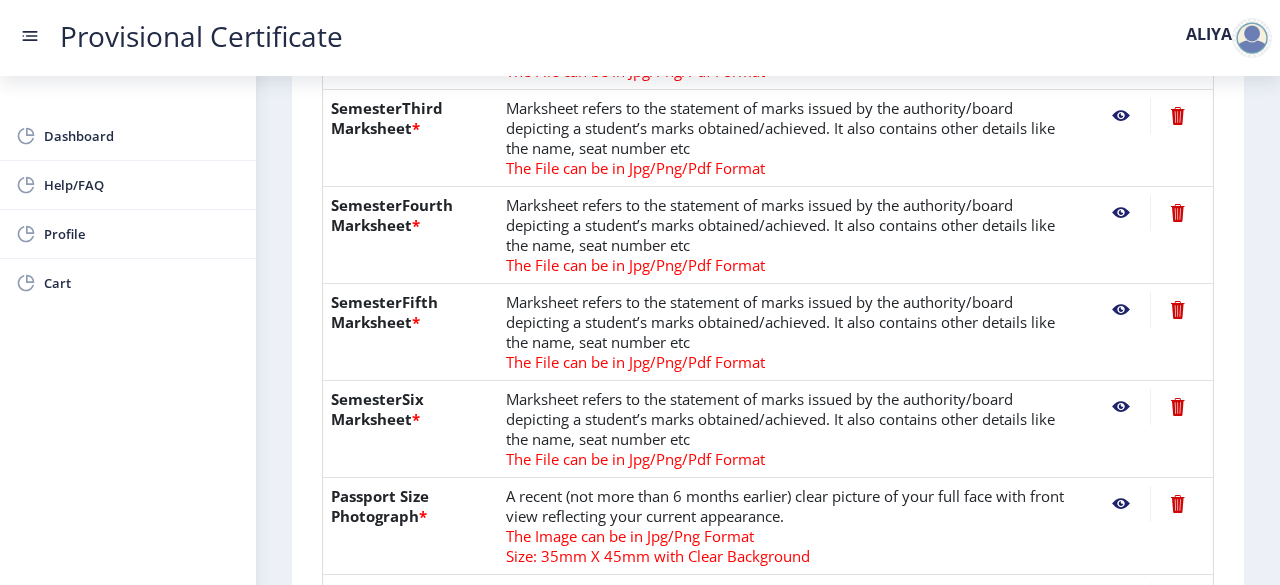 scroll, scrollTop: 732, scrollLeft: 0, axis: vertical 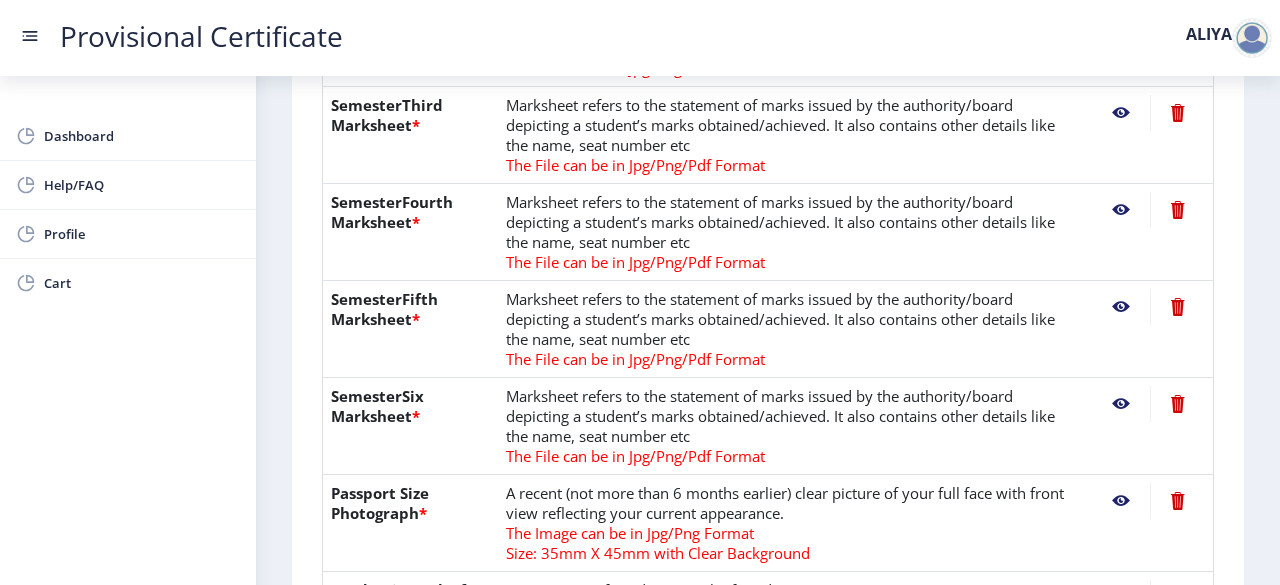 click 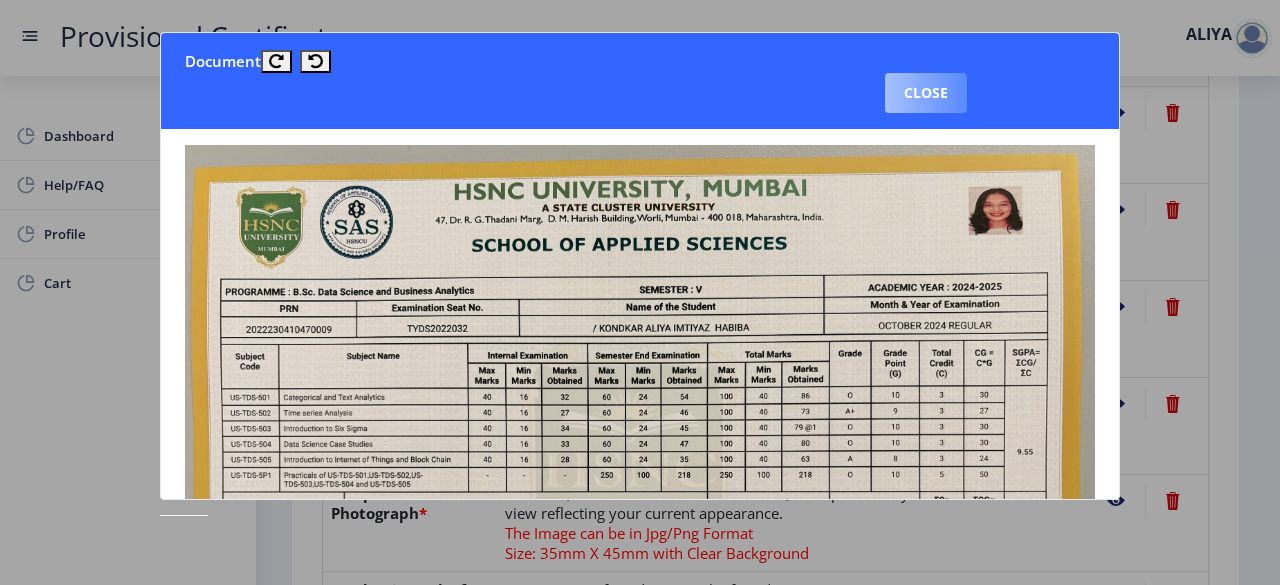 click on "Close" at bounding box center (926, 93) 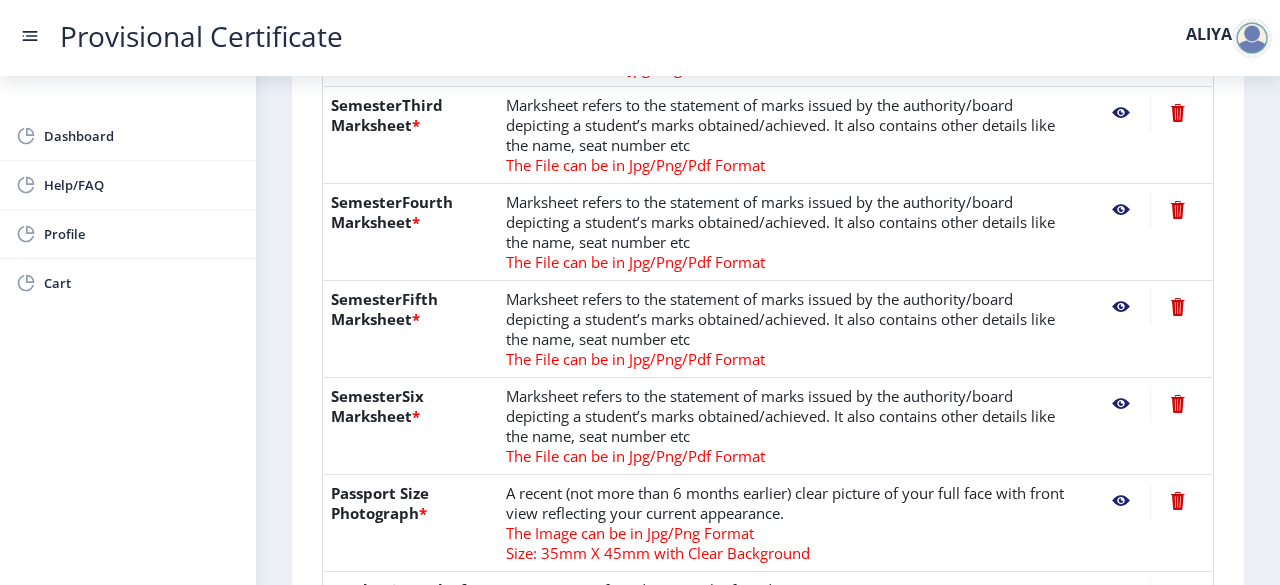 click 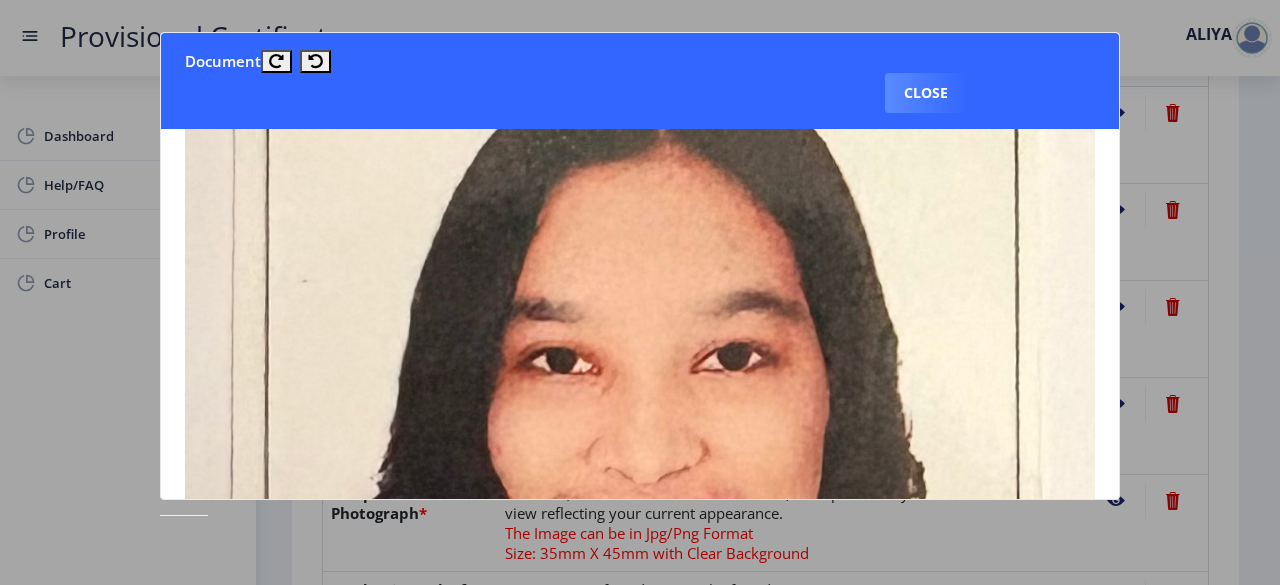scroll, scrollTop: 190, scrollLeft: 0, axis: vertical 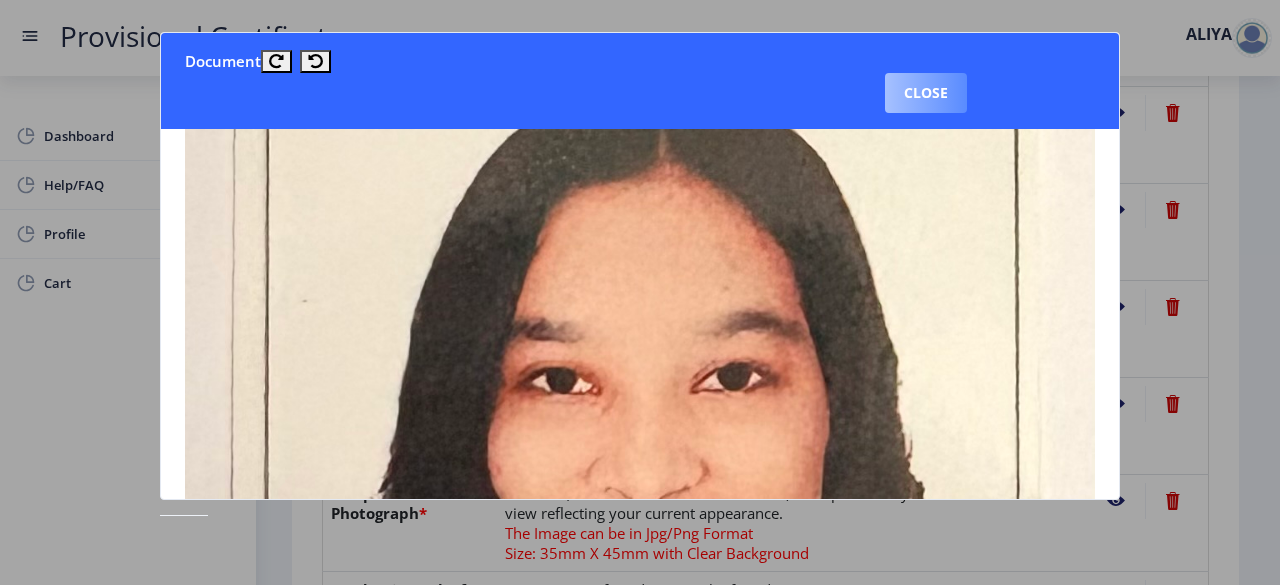 click on "Close" at bounding box center [926, 93] 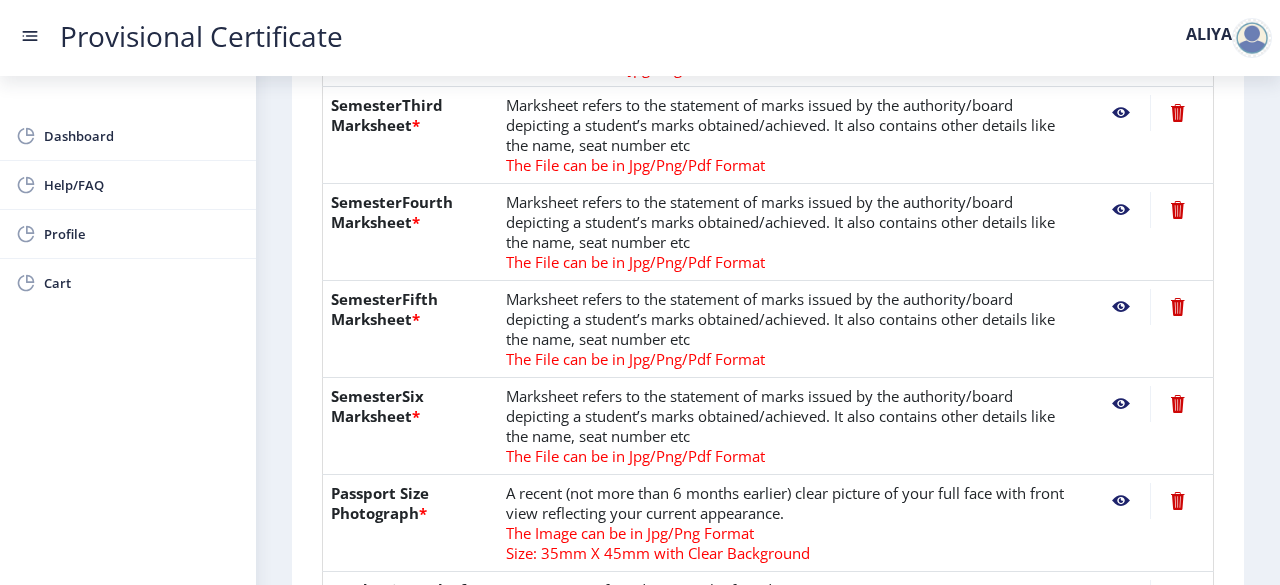 click 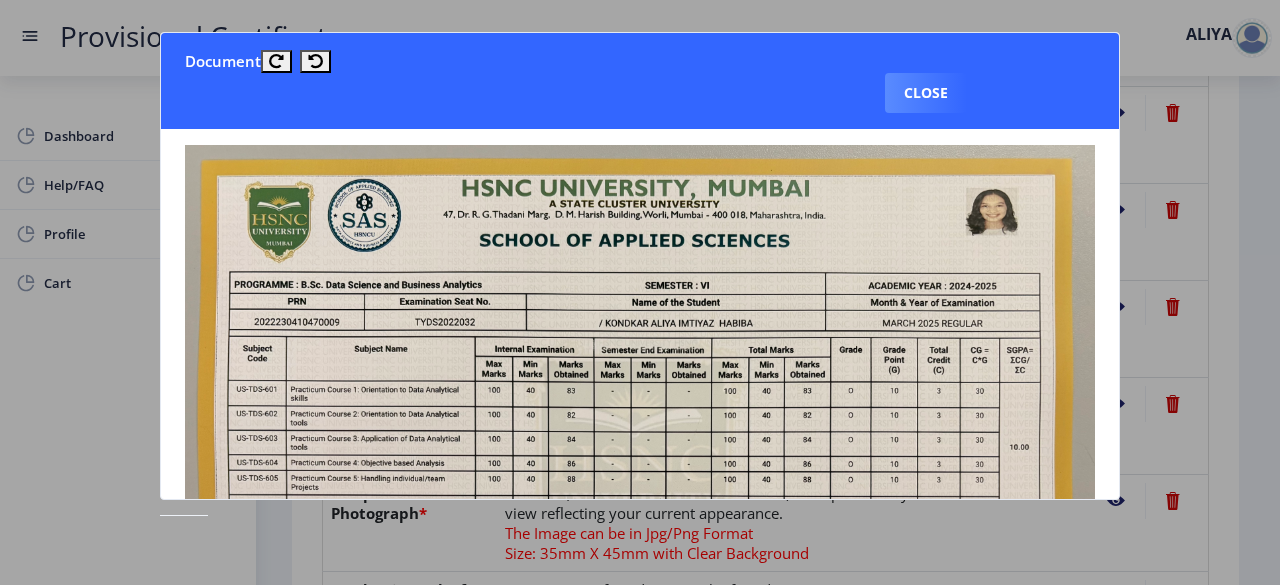 scroll, scrollTop: 106, scrollLeft: 0, axis: vertical 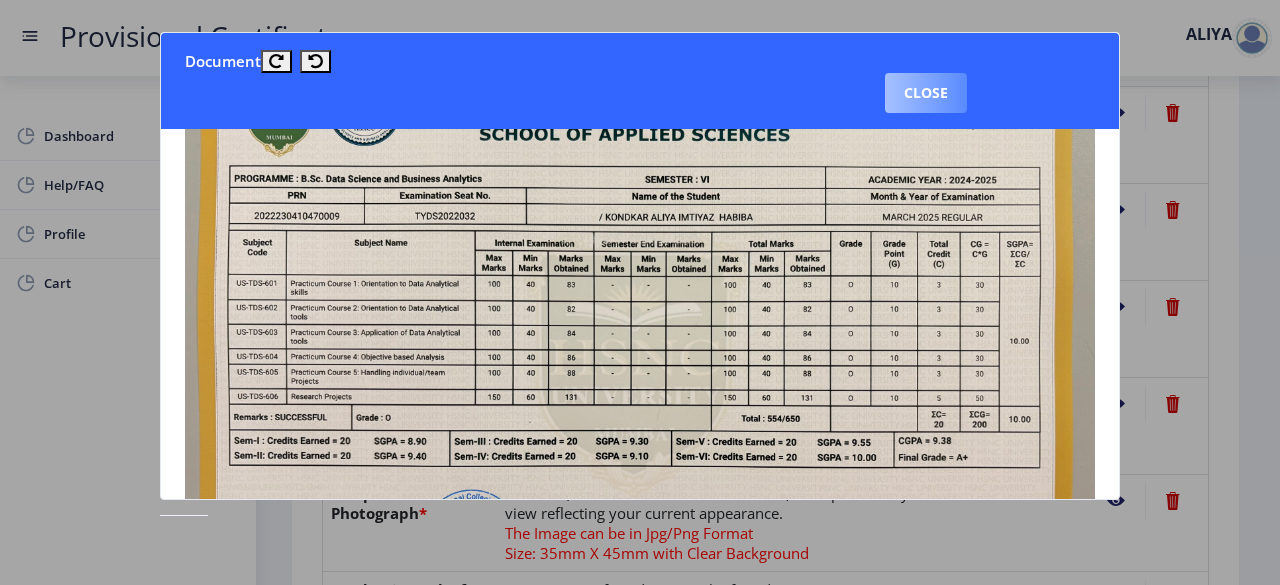 click on "Close" at bounding box center [926, 93] 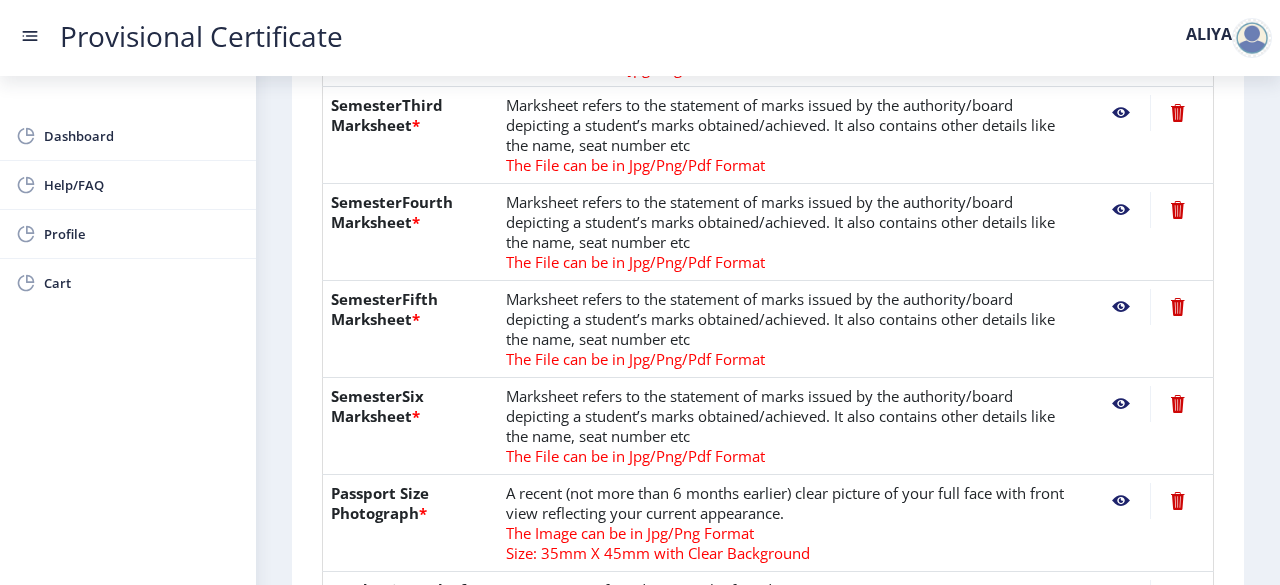 click 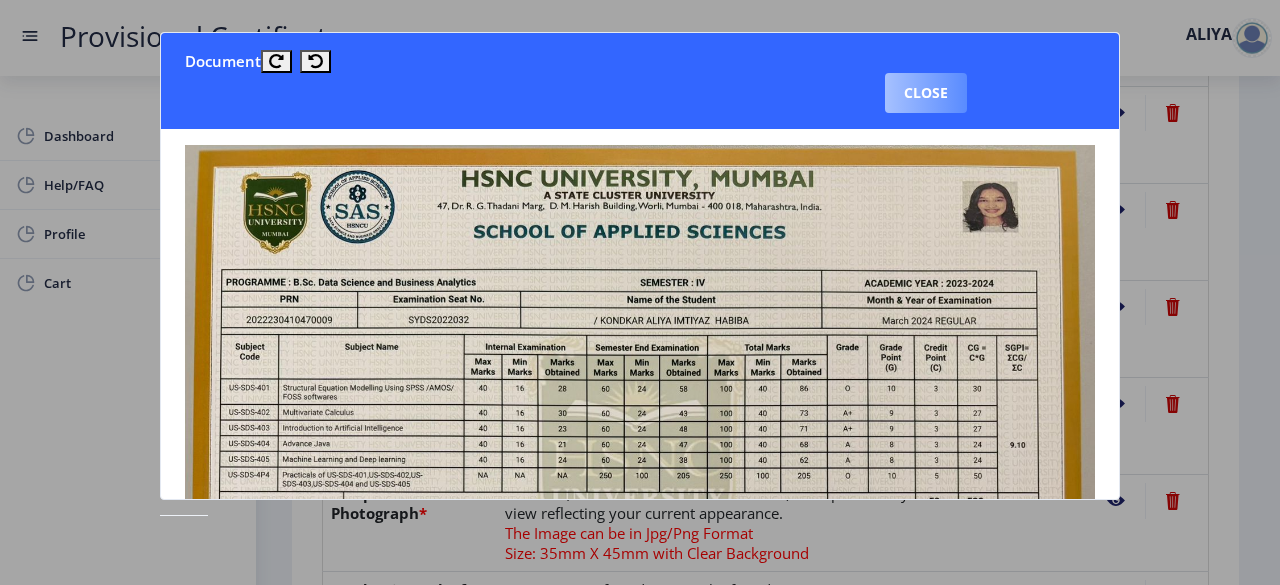 click on "Close" at bounding box center [926, 93] 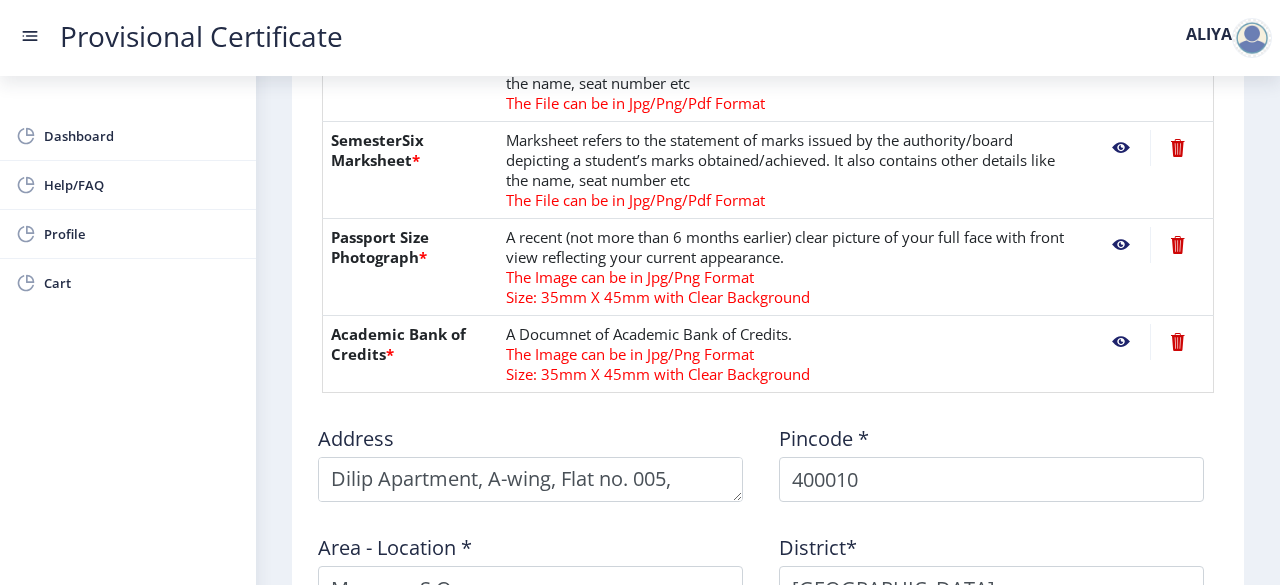 scroll, scrollTop: 990, scrollLeft: 0, axis: vertical 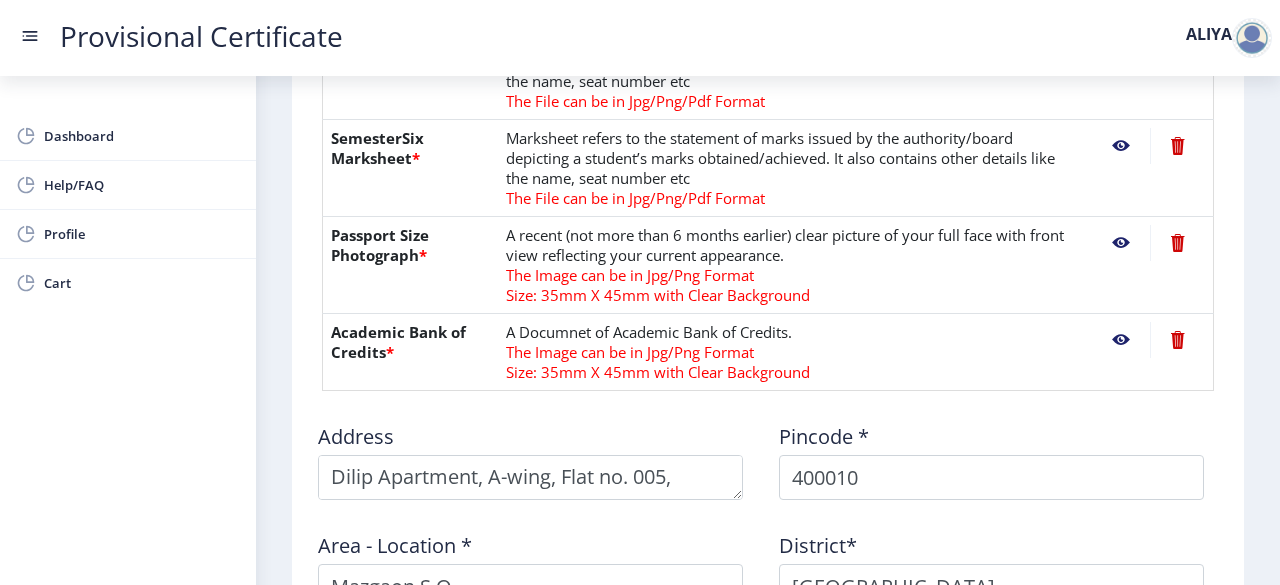 click 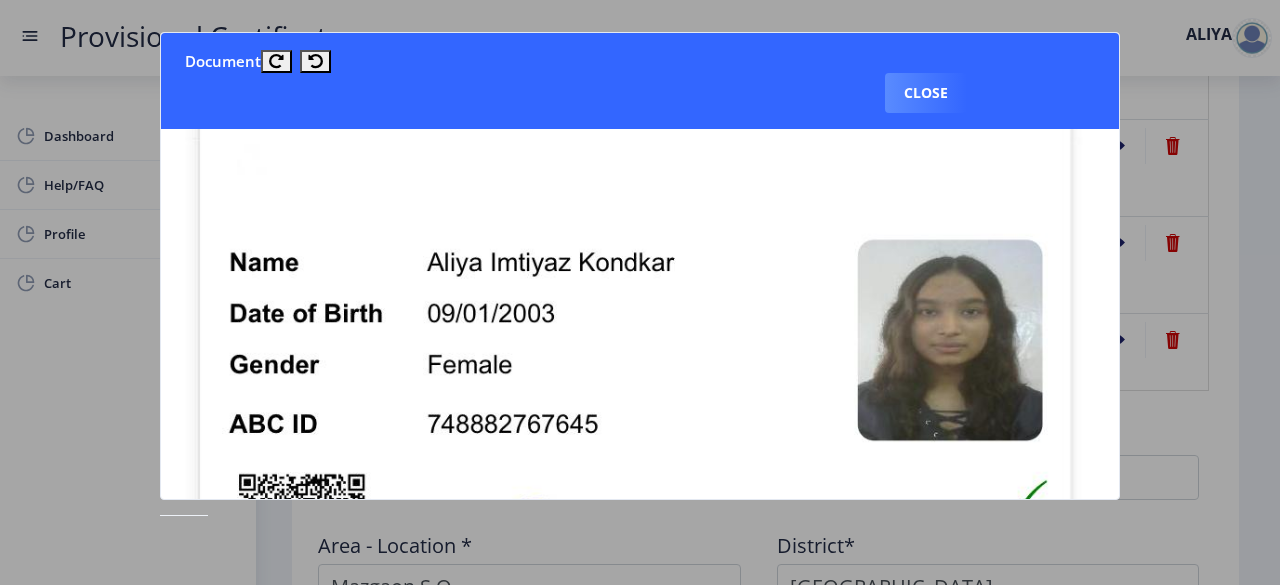 scroll, scrollTop: 44, scrollLeft: 0, axis: vertical 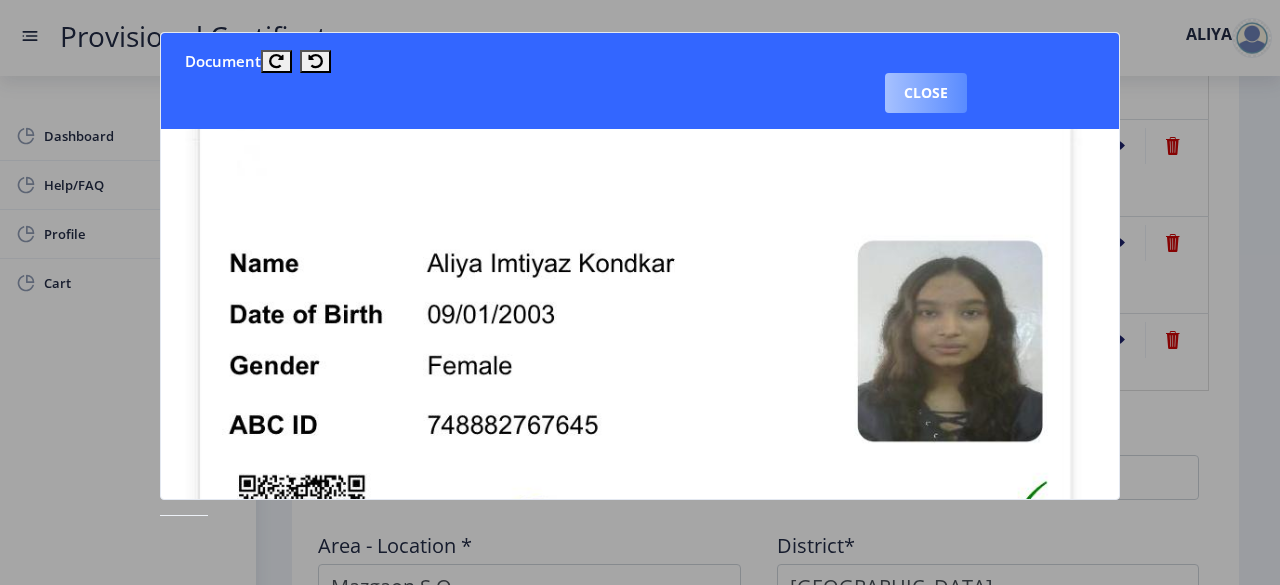 click on "Close" at bounding box center (926, 93) 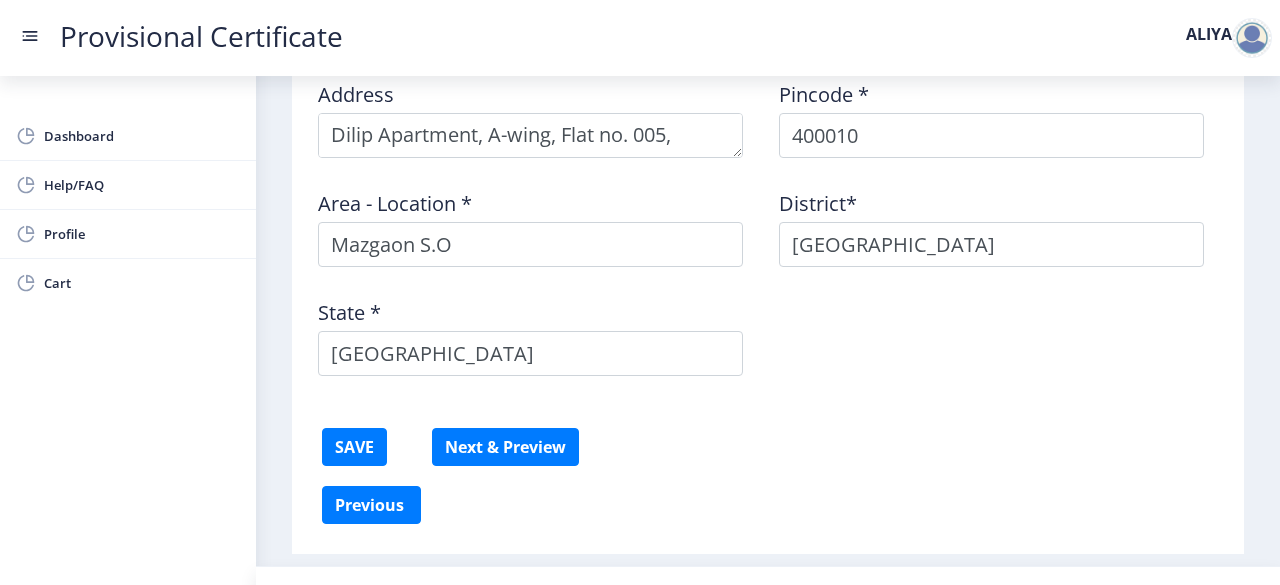 scroll, scrollTop: 1333, scrollLeft: 0, axis: vertical 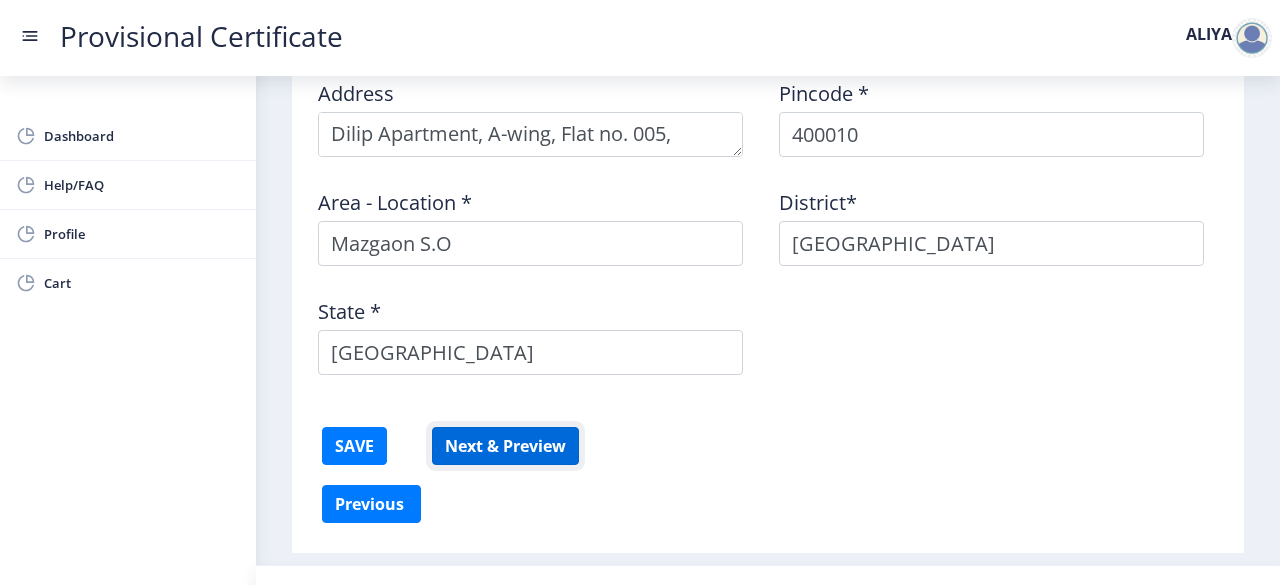 click on "Next & Preview" 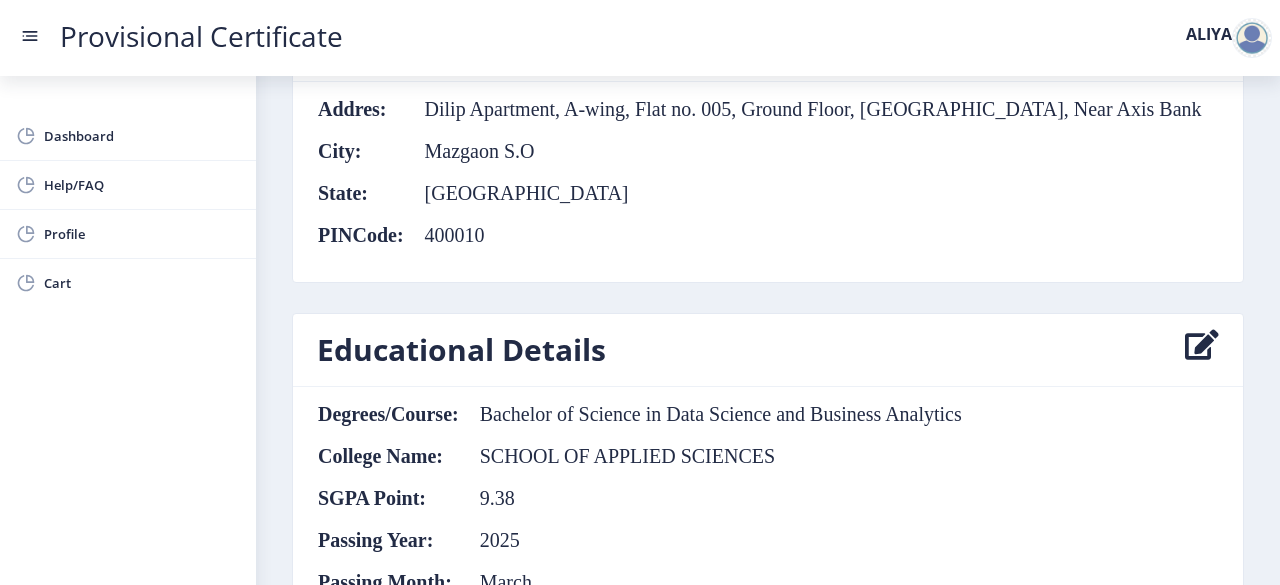 scroll, scrollTop: 913, scrollLeft: 0, axis: vertical 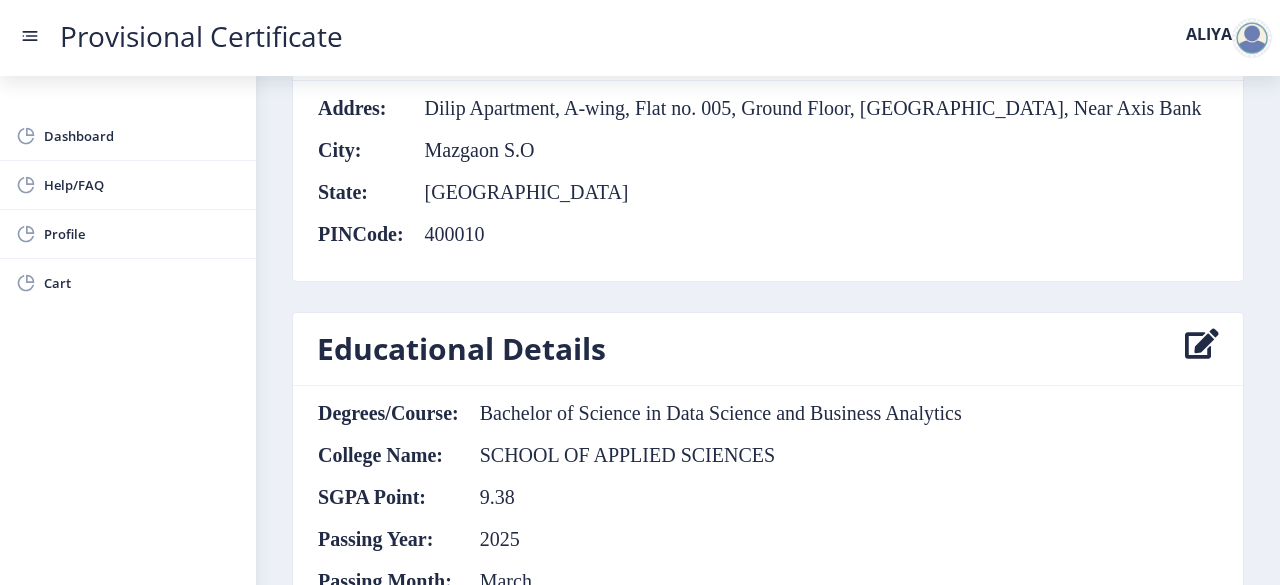 click 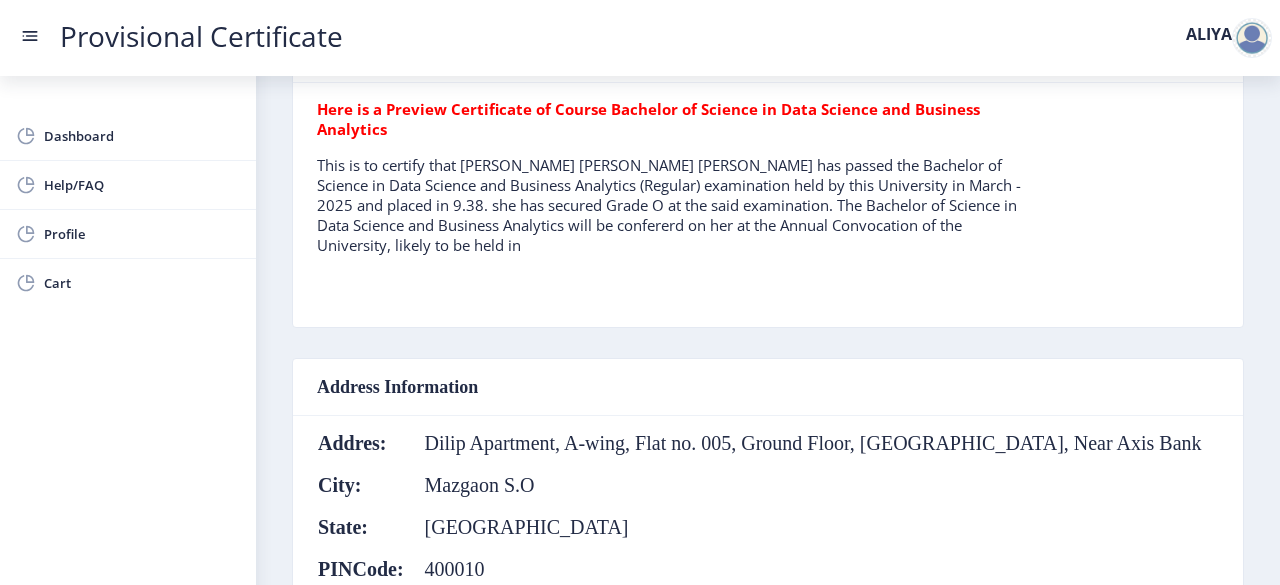 select on "O" 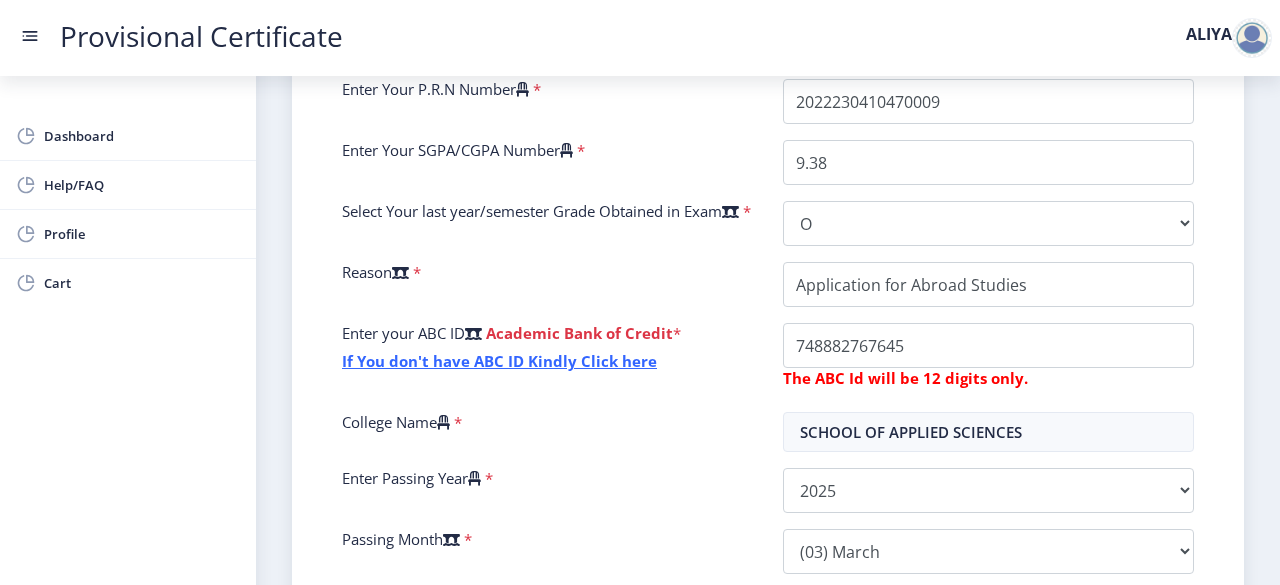 scroll, scrollTop: 662, scrollLeft: 0, axis: vertical 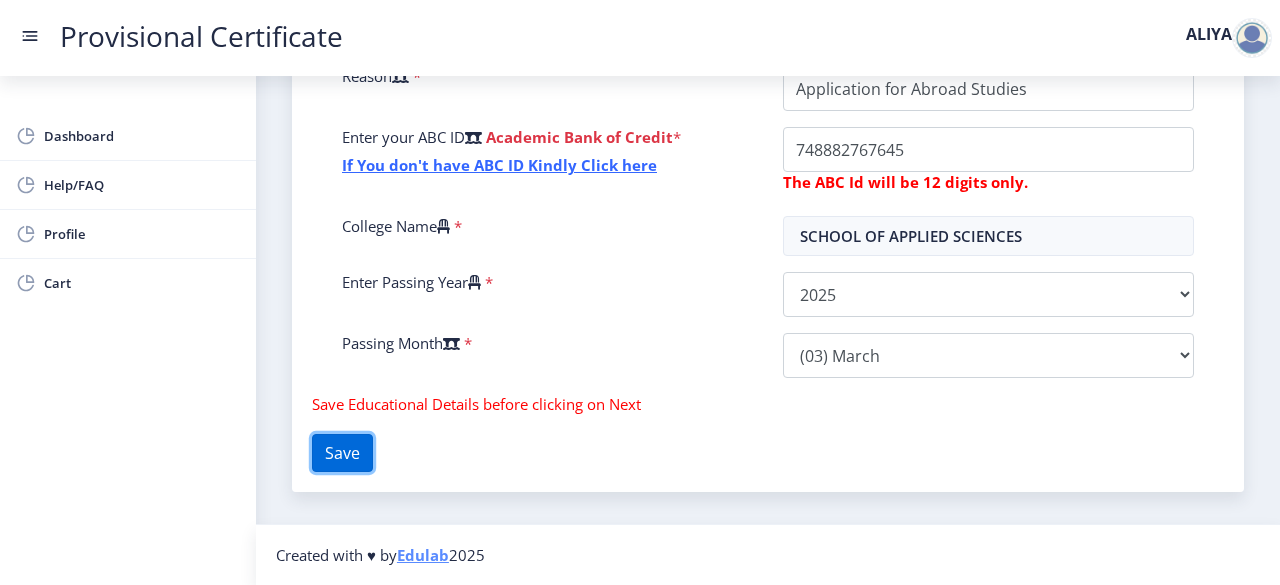 click on "Save" 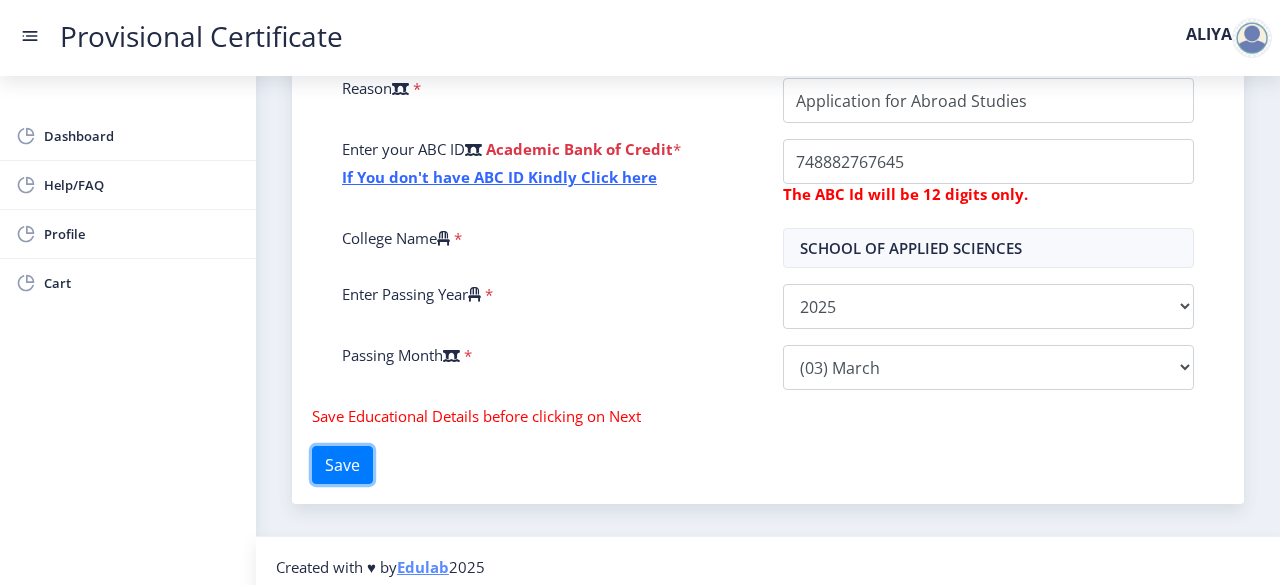 scroll, scrollTop: 662, scrollLeft: 0, axis: vertical 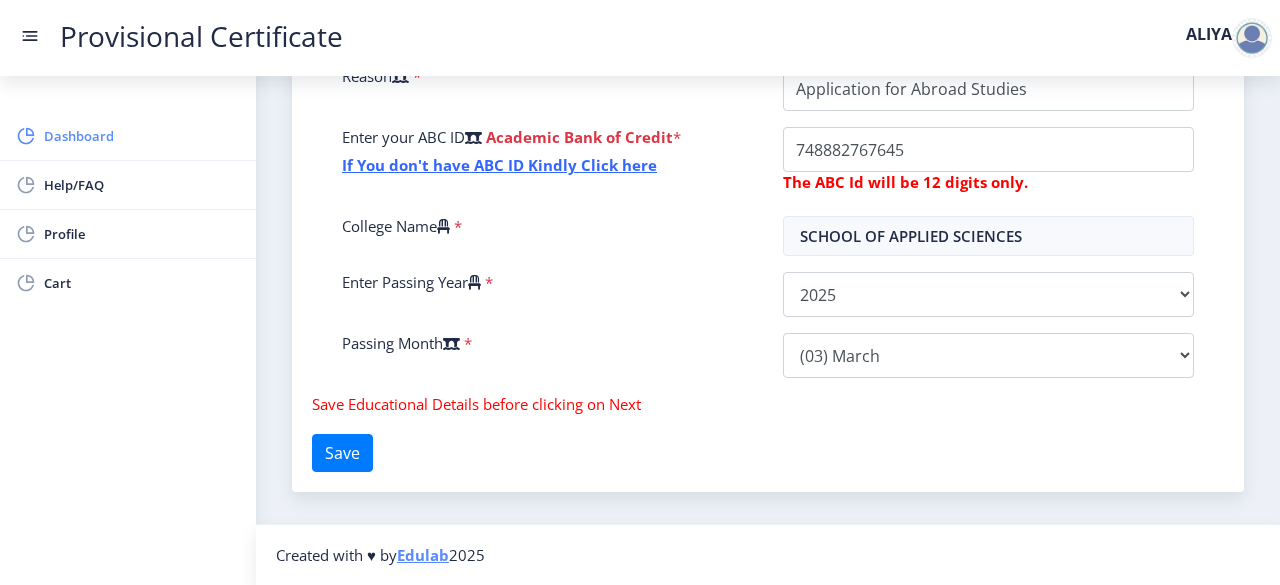 click on "Dashboard" 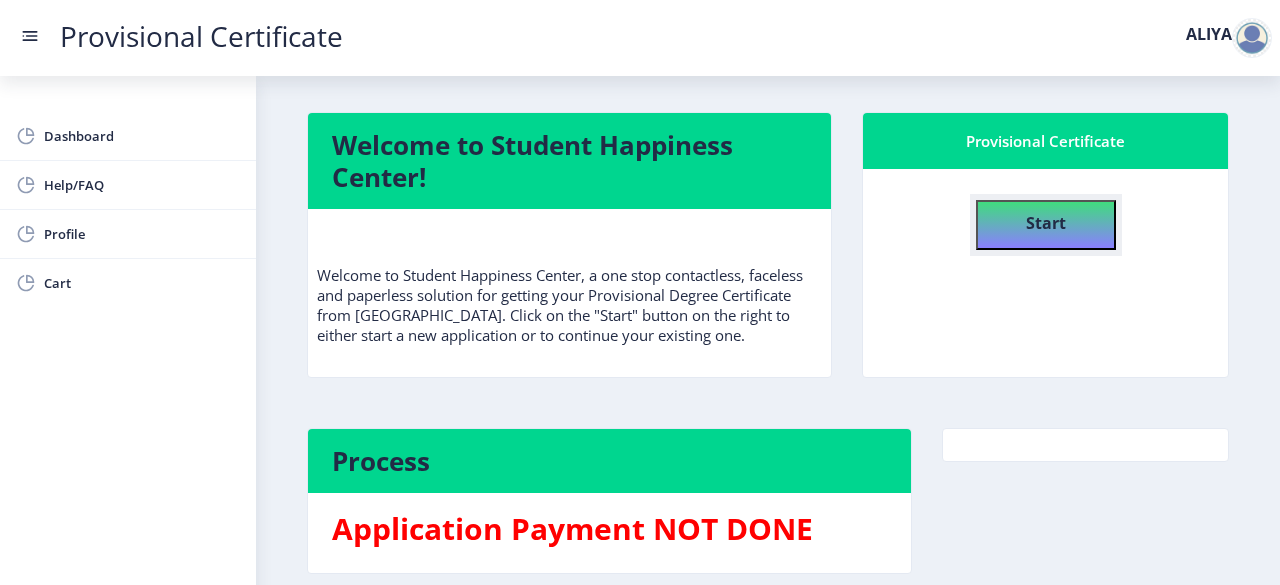 click on "Start" 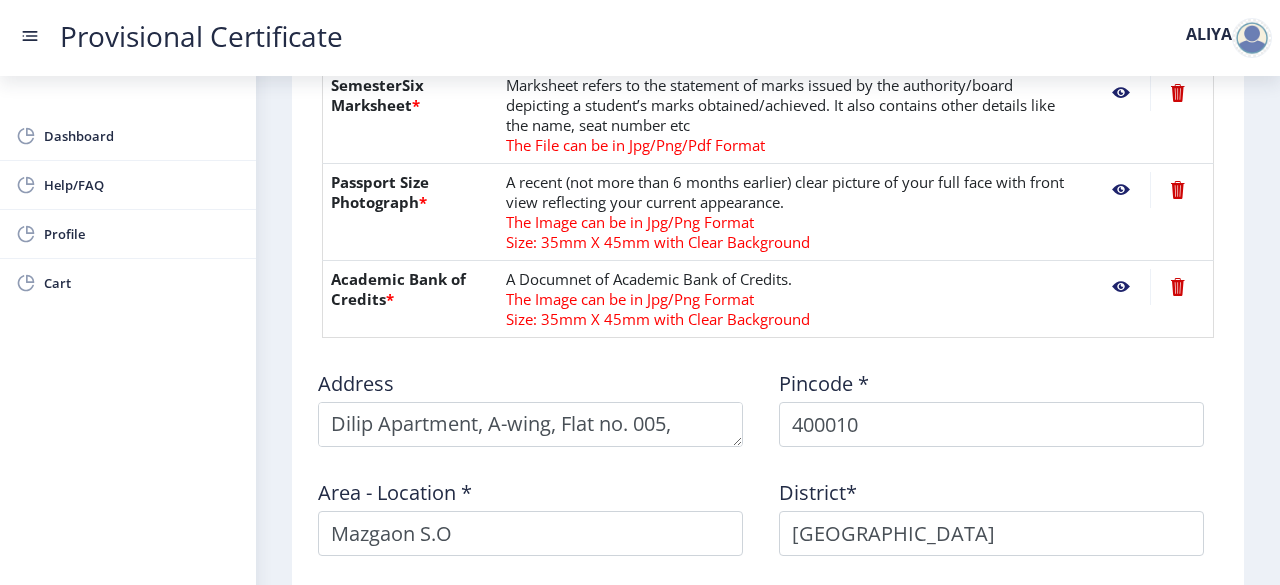 scroll, scrollTop: 1369, scrollLeft: 0, axis: vertical 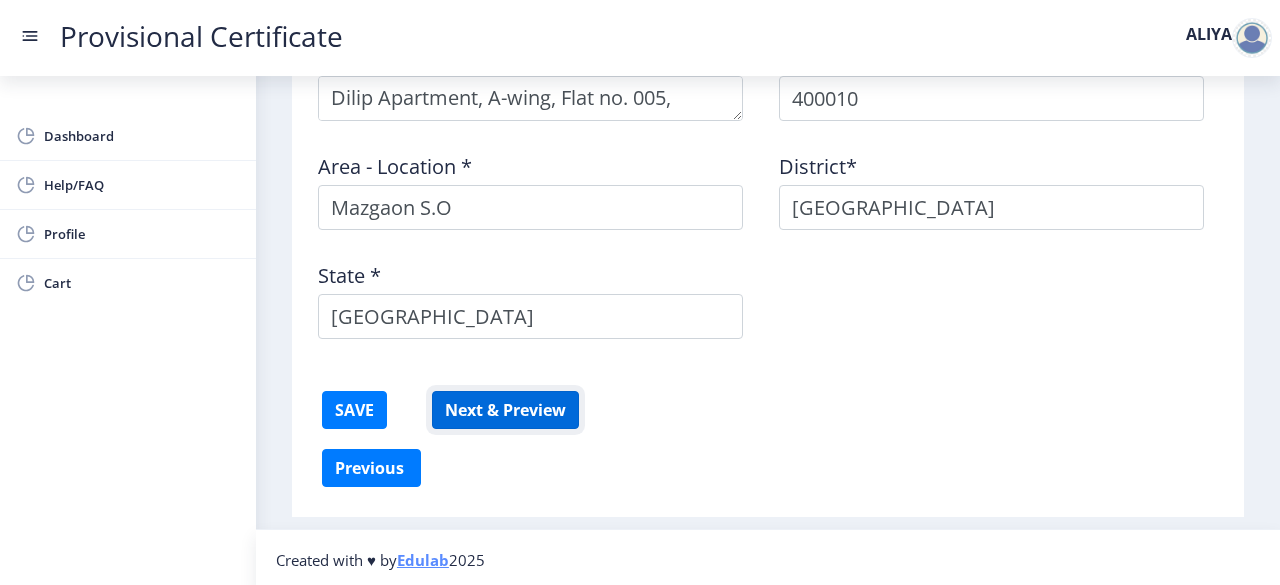 click on "Next & Preview" 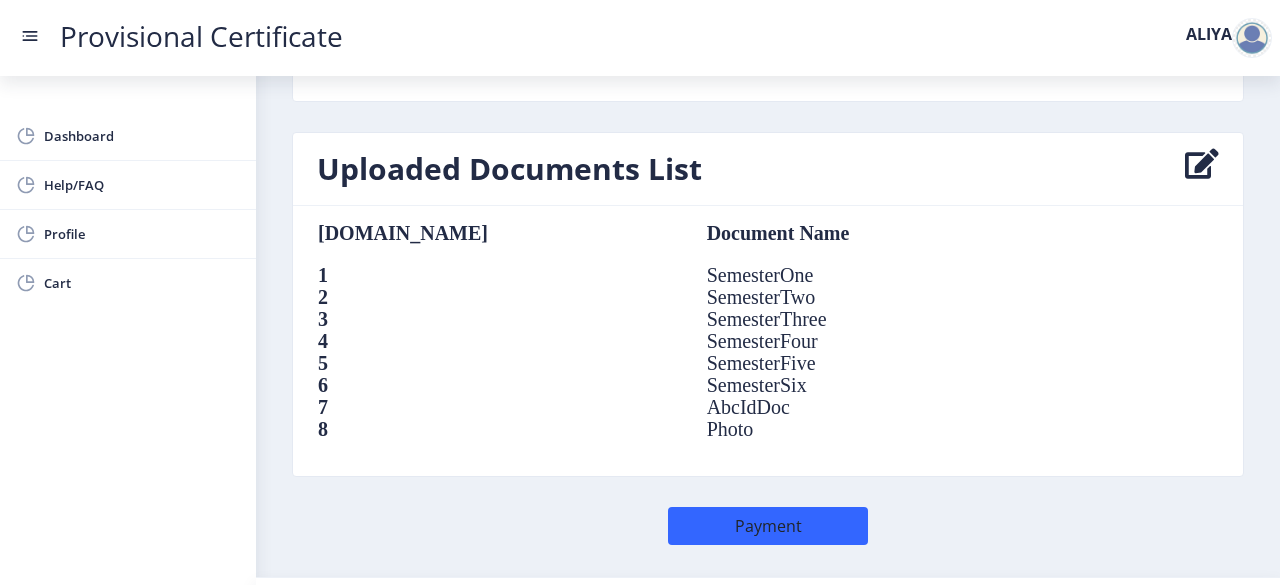 scroll, scrollTop: 1547, scrollLeft: 0, axis: vertical 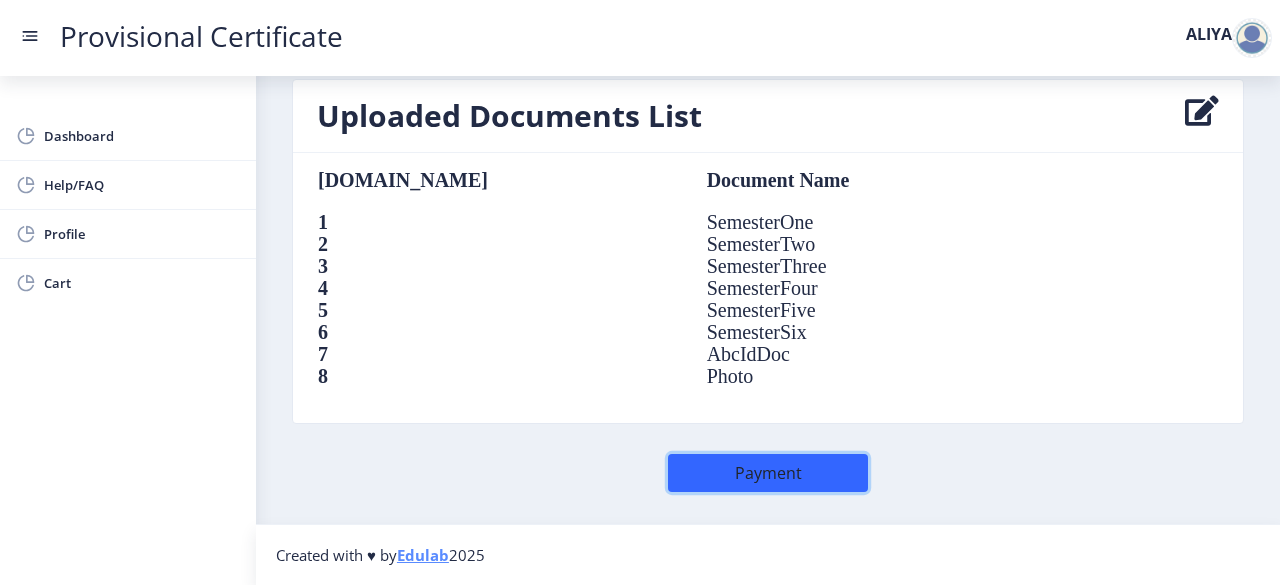 click on "Payment" 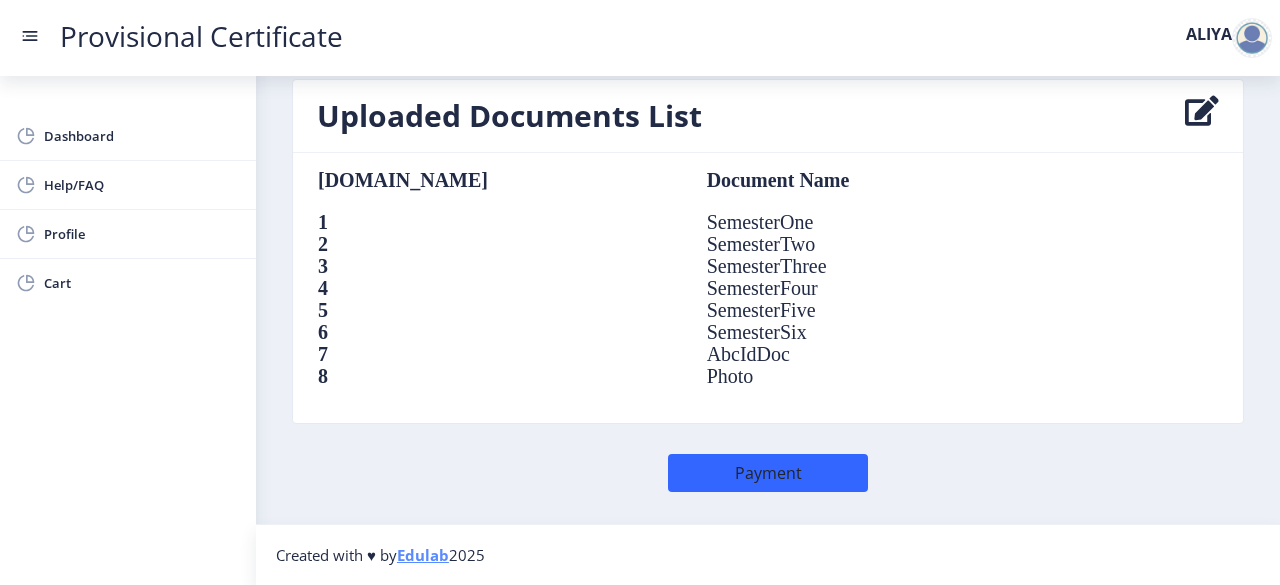 scroll, scrollTop: 0, scrollLeft: 0, axis: both 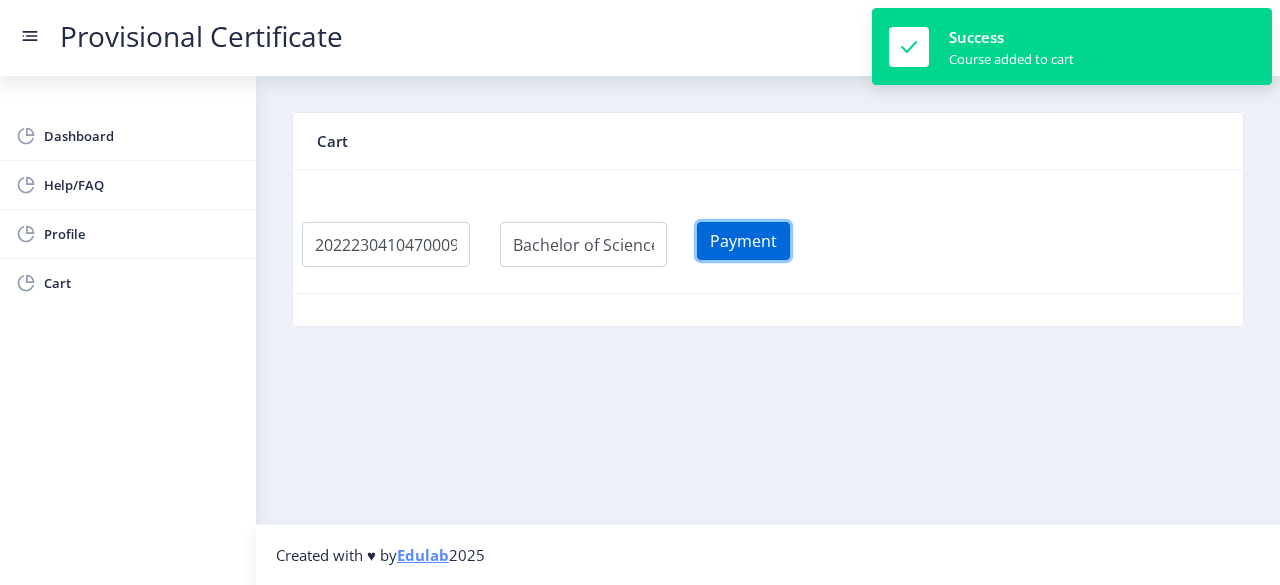 click on "Payment" 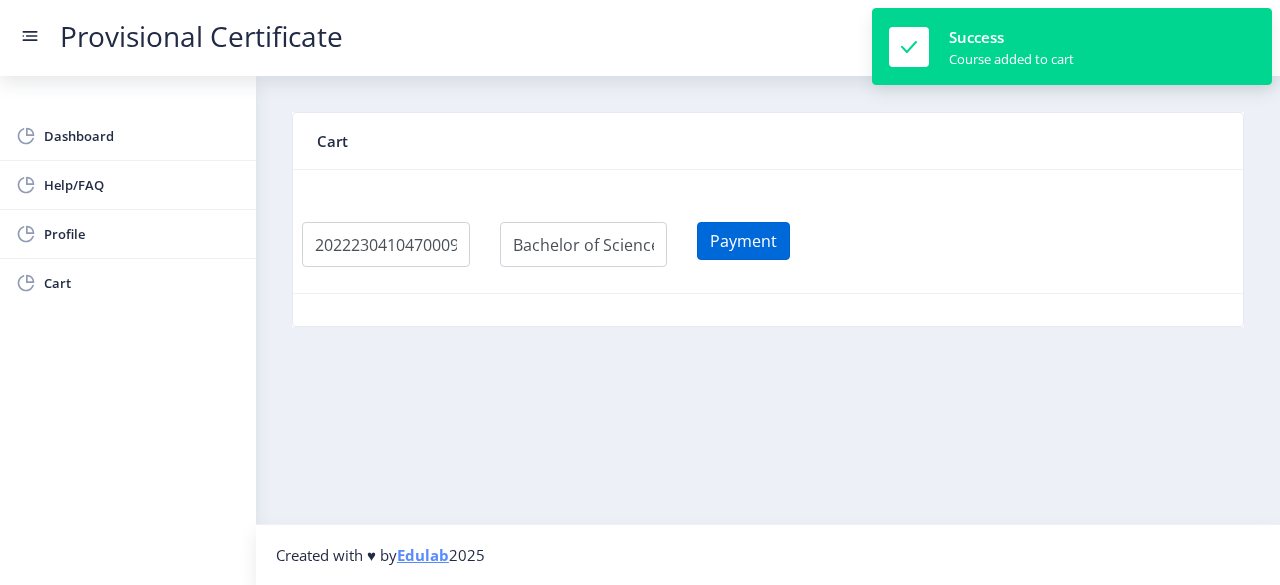 select 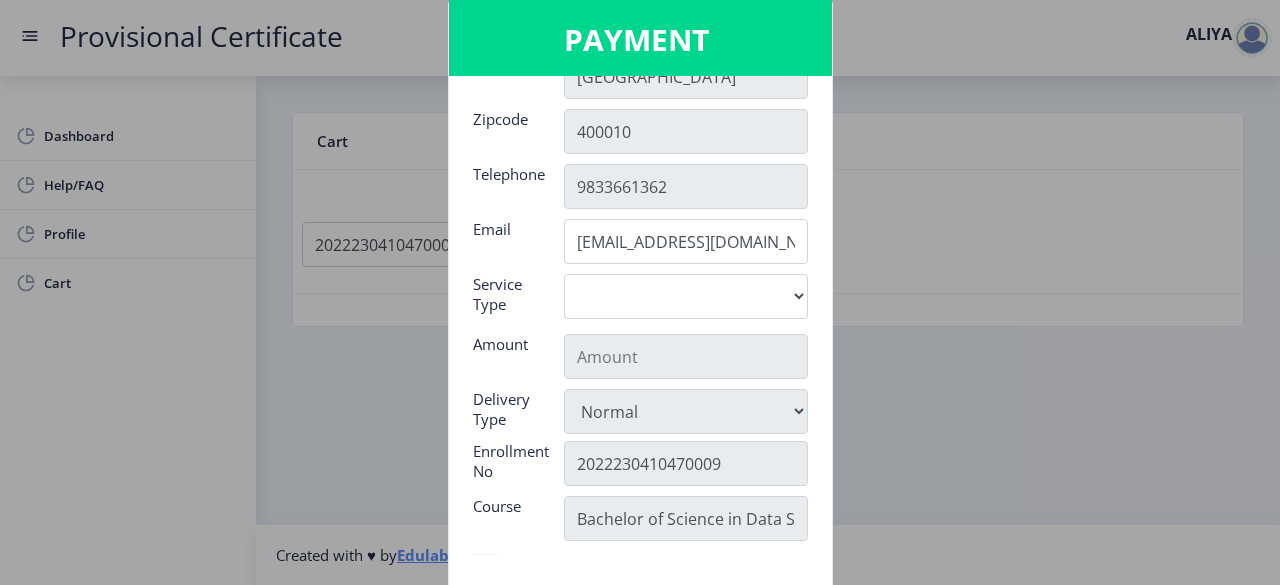 scroll, scrollTop: 315, scrollLeft: 0, axis: vertical 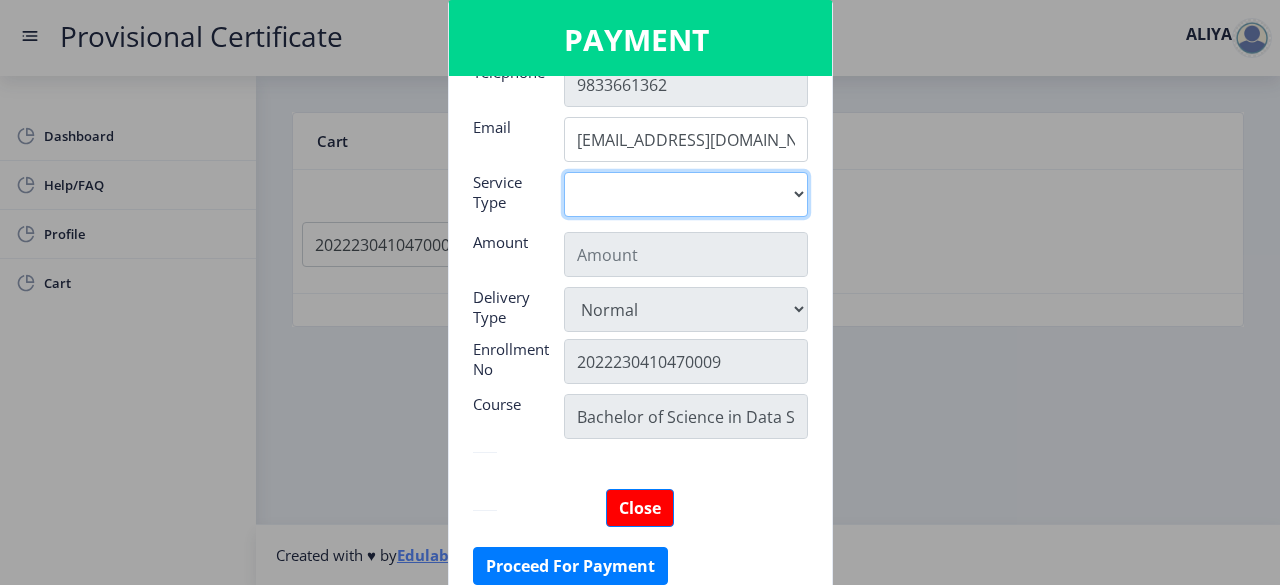click on "Digital" at bounding box center (686, 194) 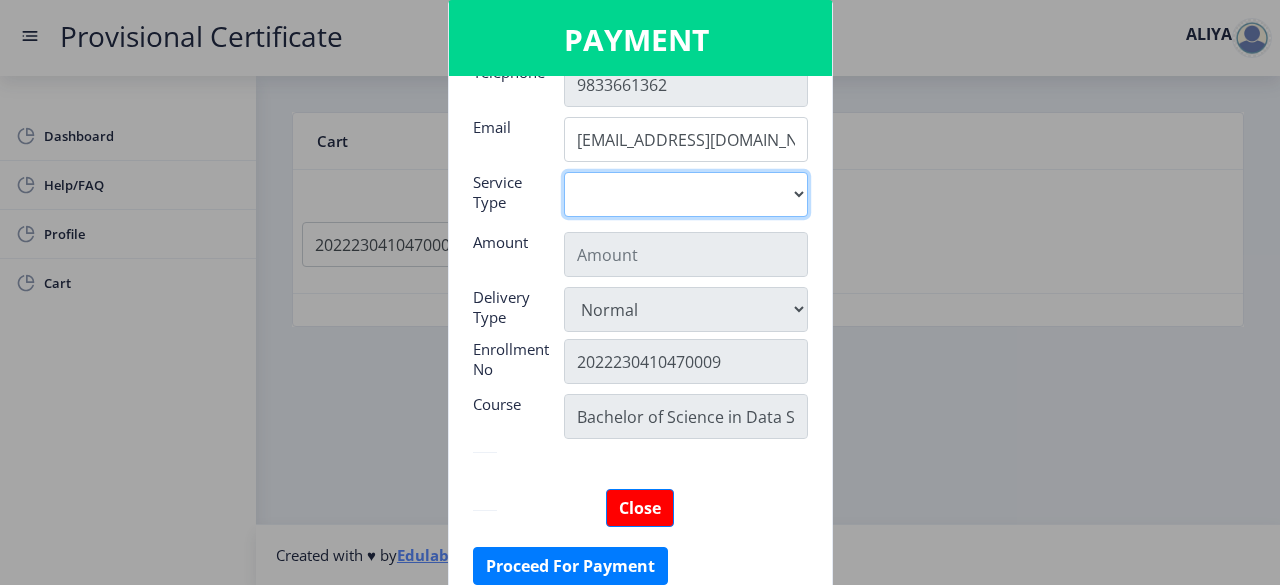 click on "Digital" at bounding box center (686, 194) 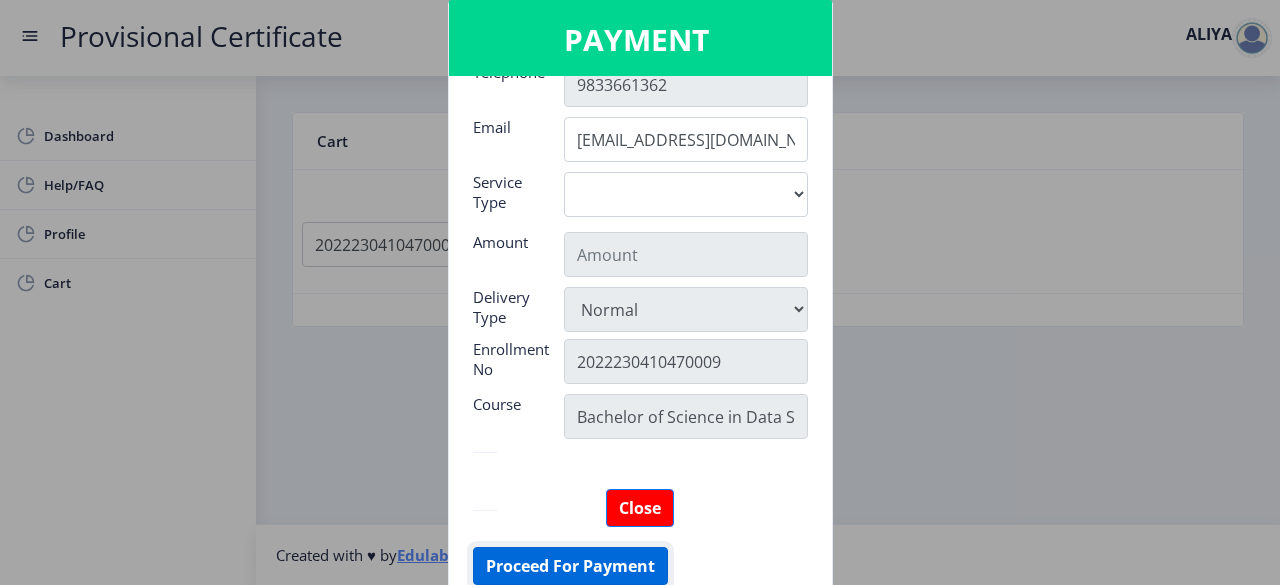 click on "Proceed For Payment" 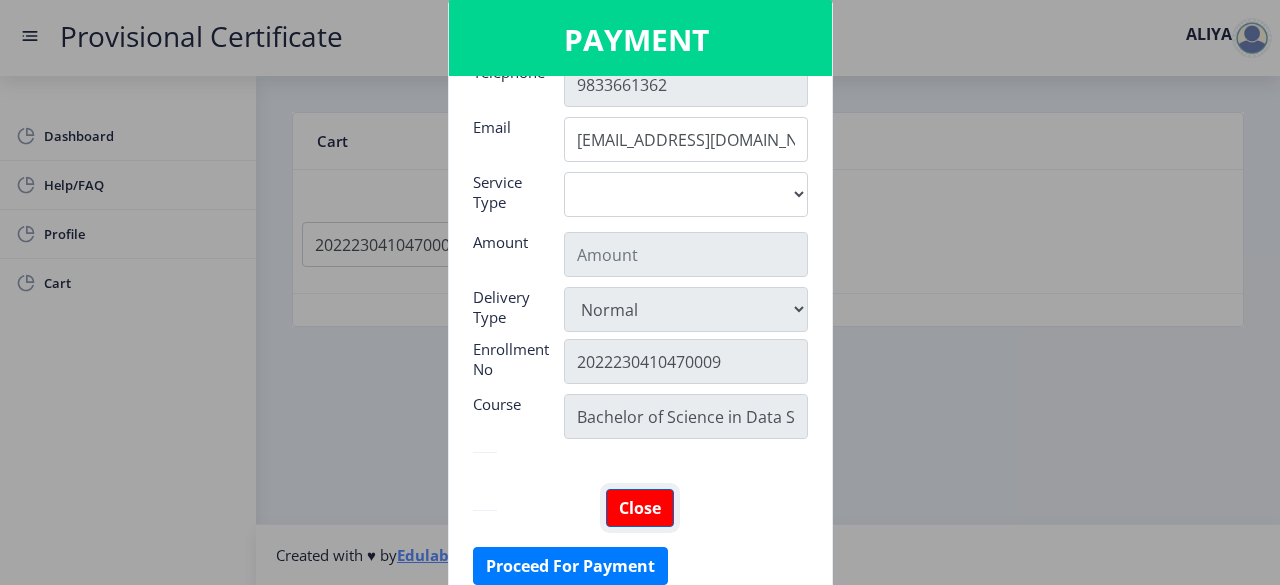 click on "Close" 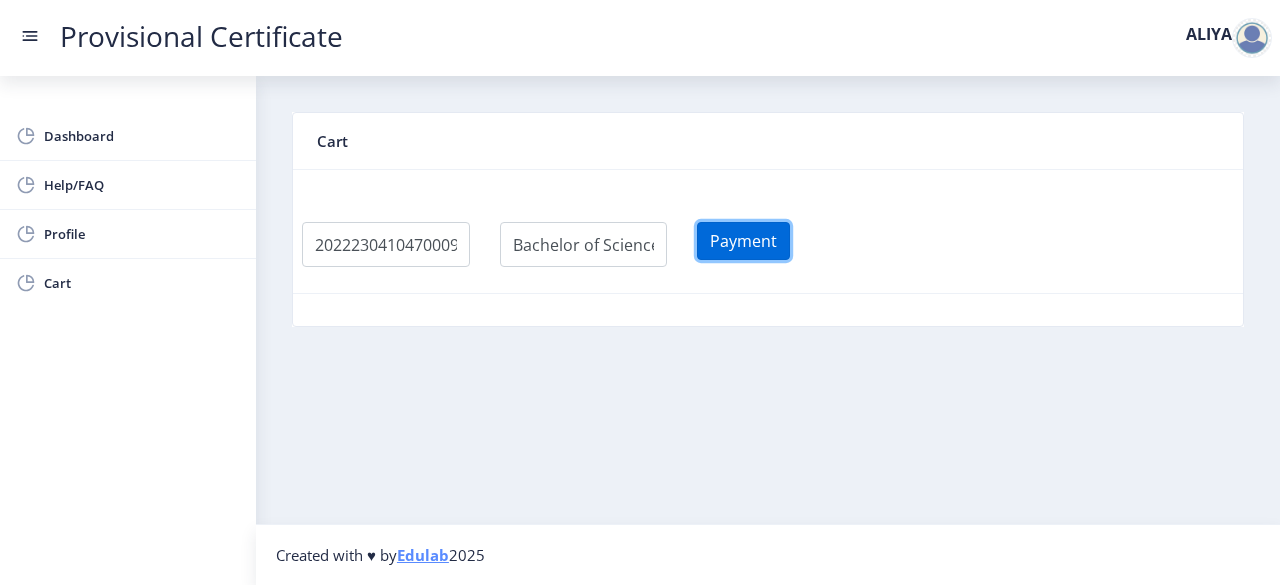click on "Payment" 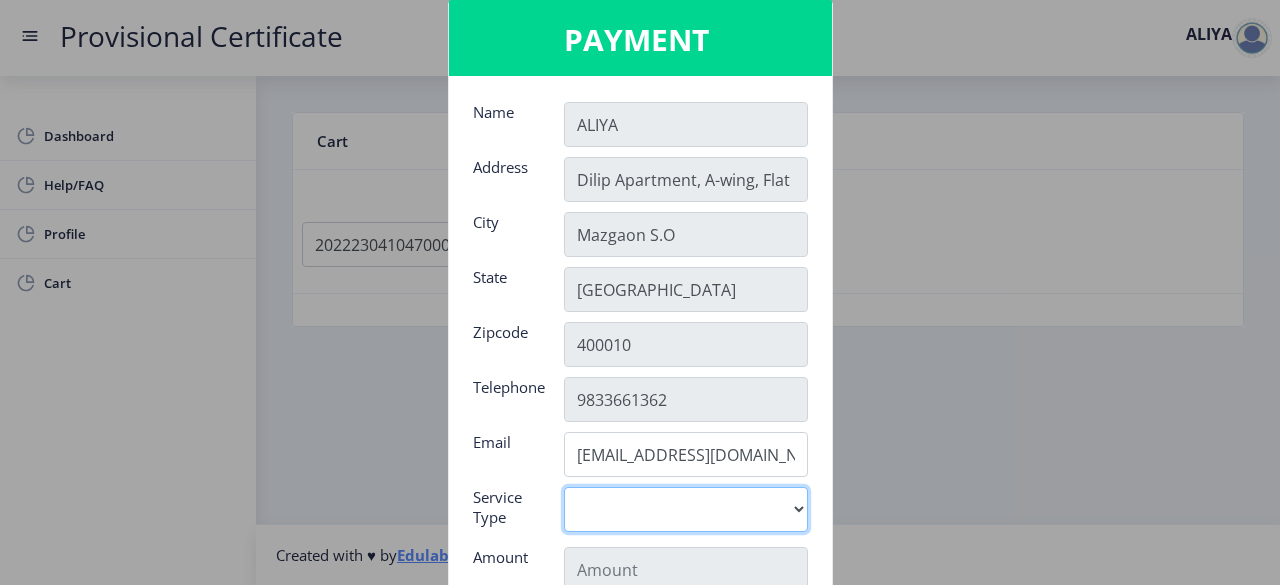 click on "Digital" at bounding box center (686, 509) 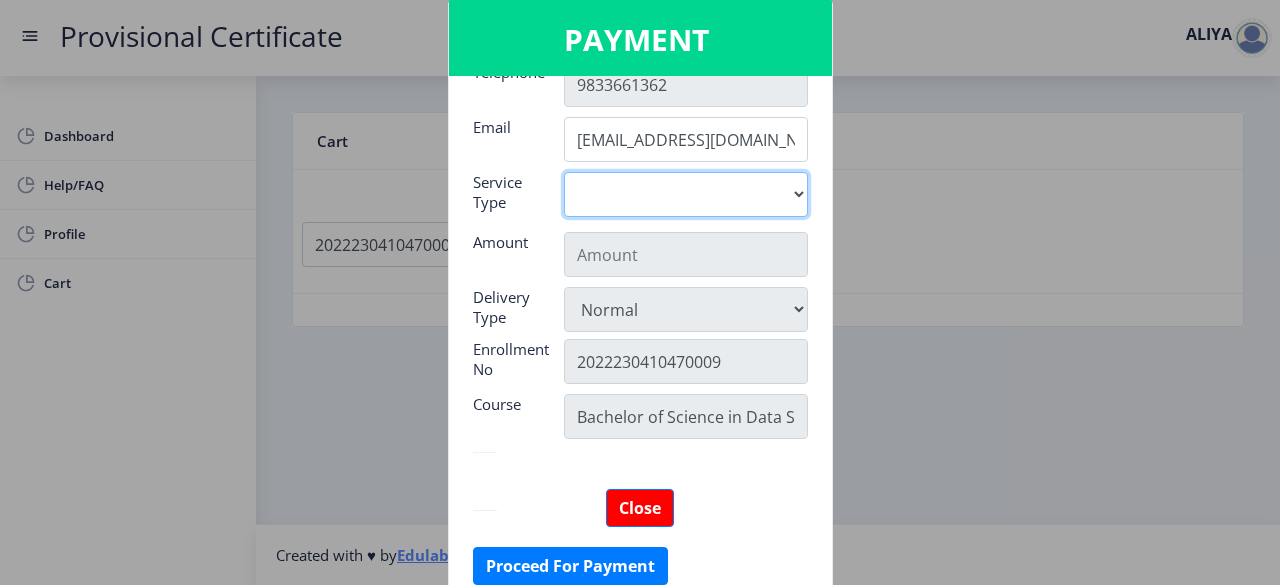 click on "Digital" at bounding box center [686, 194] 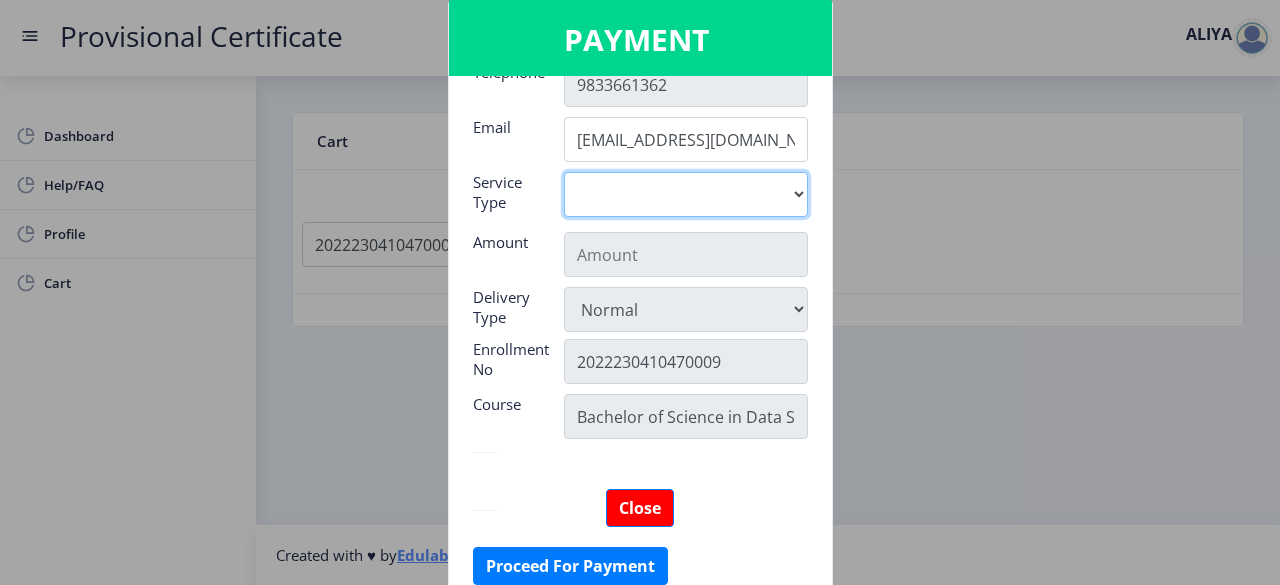 select on "old" 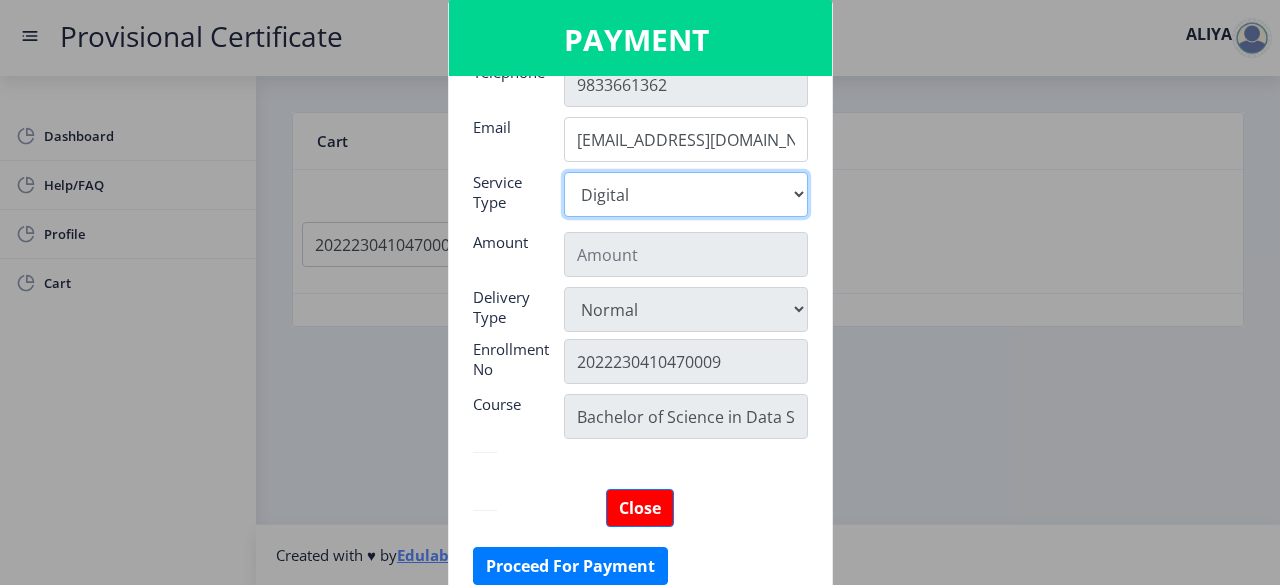 click on "Digital" at bounding box center (686, 194) 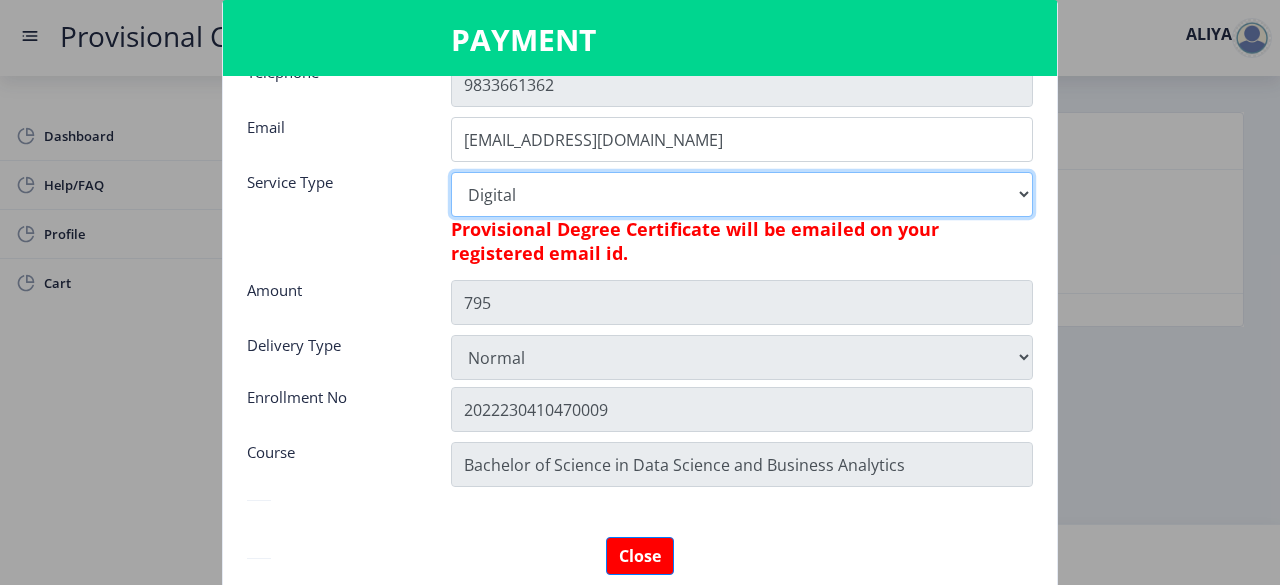 click on "Digital" at bounding box center (742, 194) 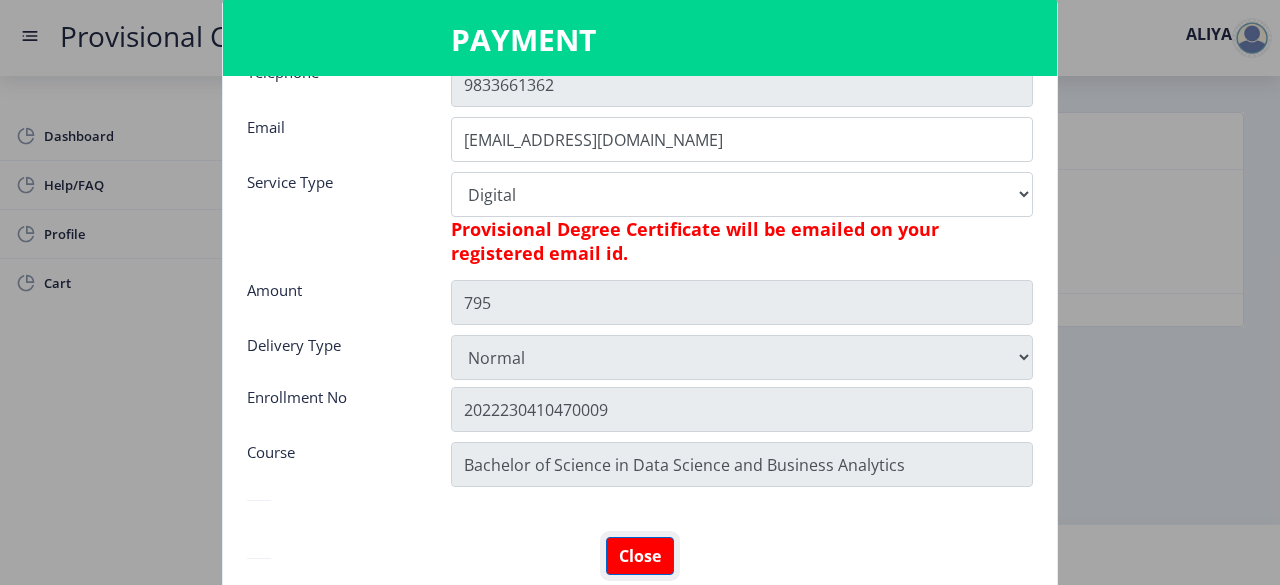 click on "Close" 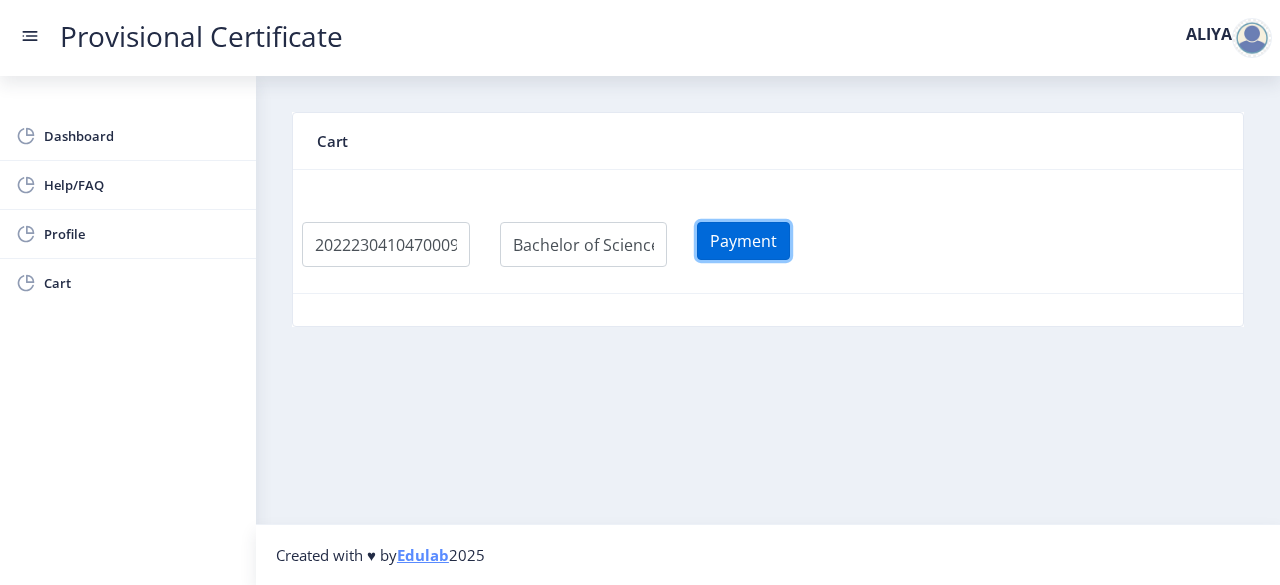 click on "Payment" 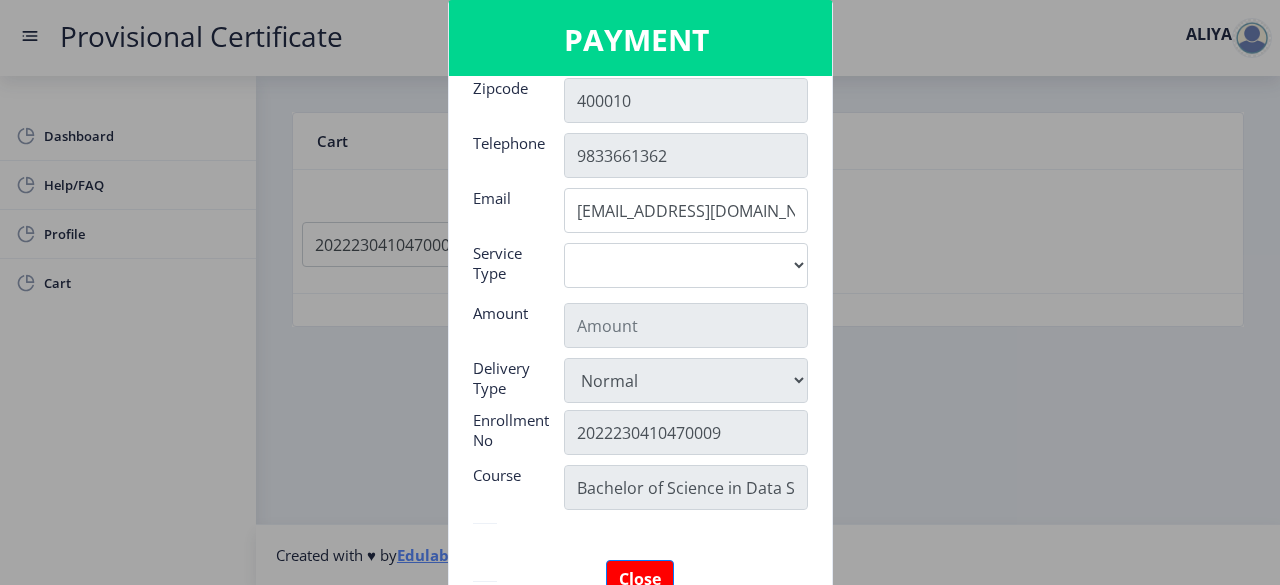 scroll, scrollTop: 315, scrollLeft: 0, axis: vertical 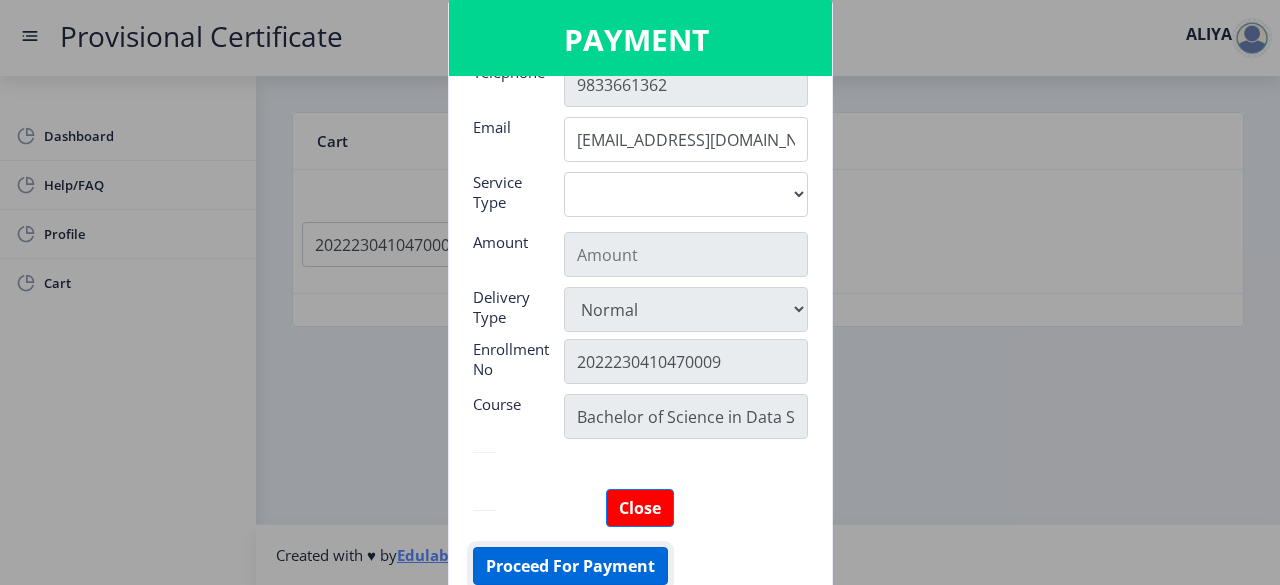 click on "Proceed For Payment" 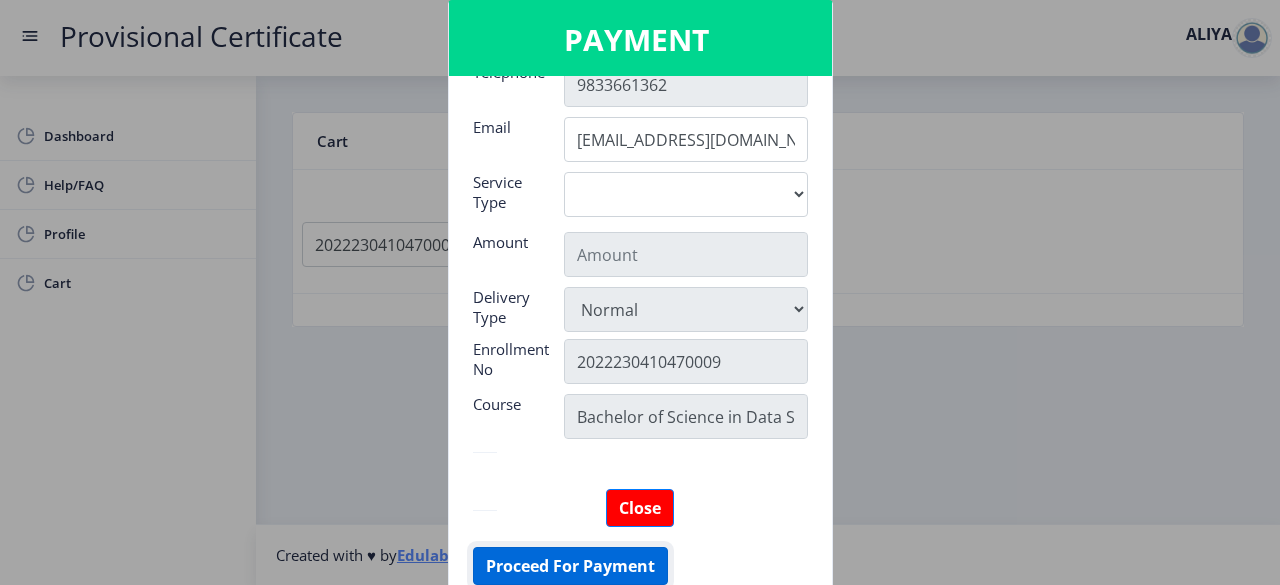 click on "Proceed For Payment" 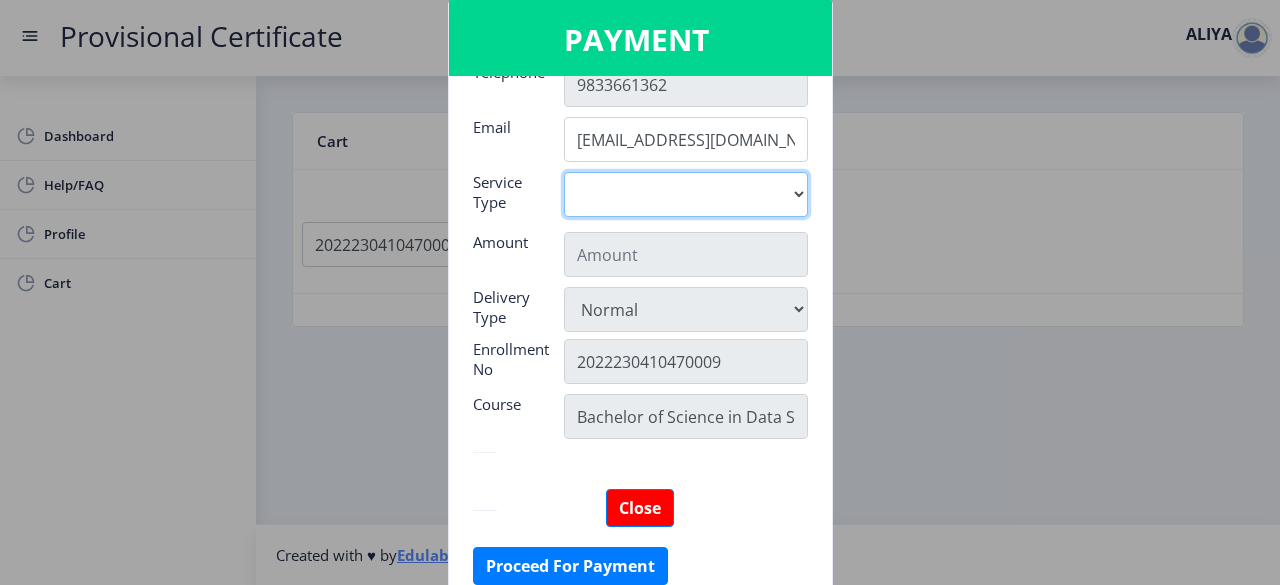 click on "Digital" at bounding box center [686, 194] 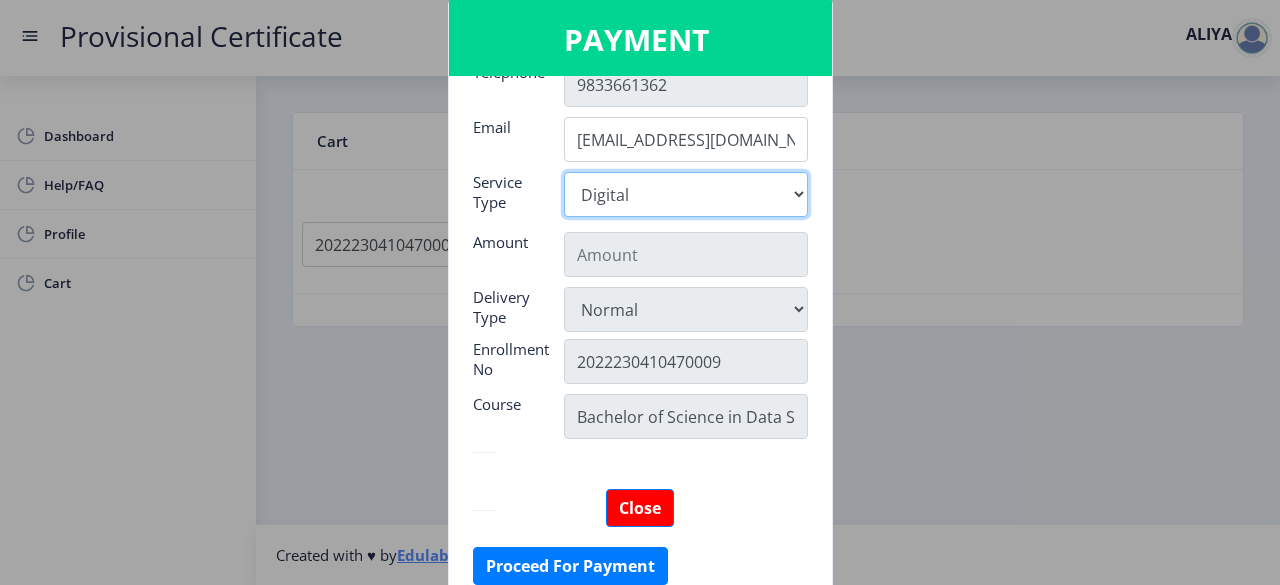 click on "Digital" at bounding box center [686, 194] 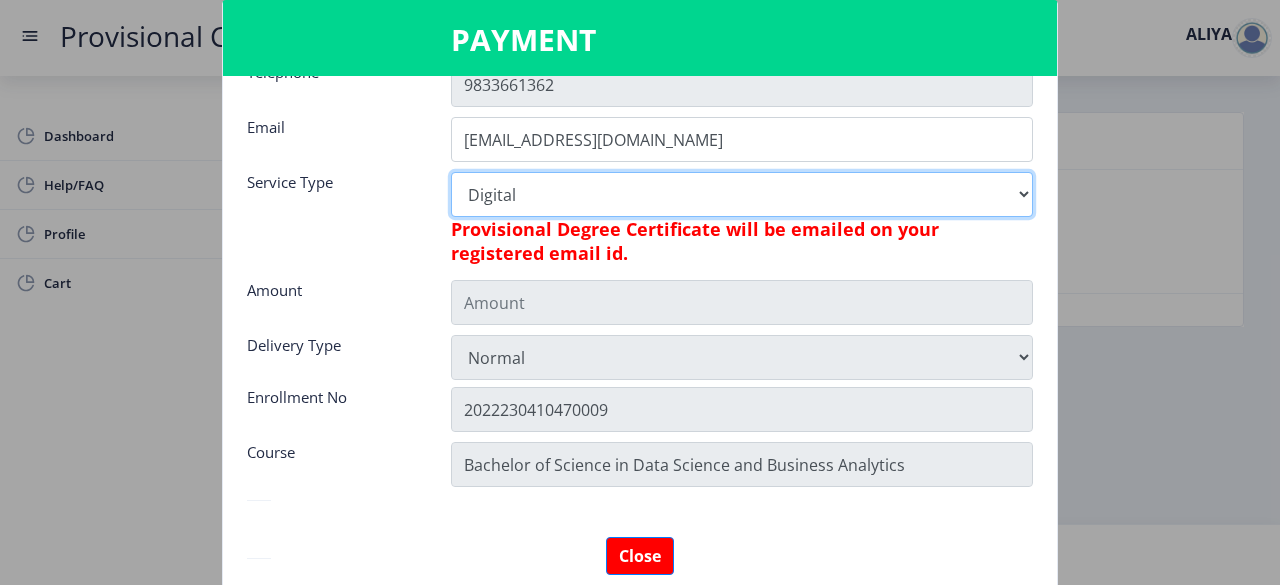 type on "795" 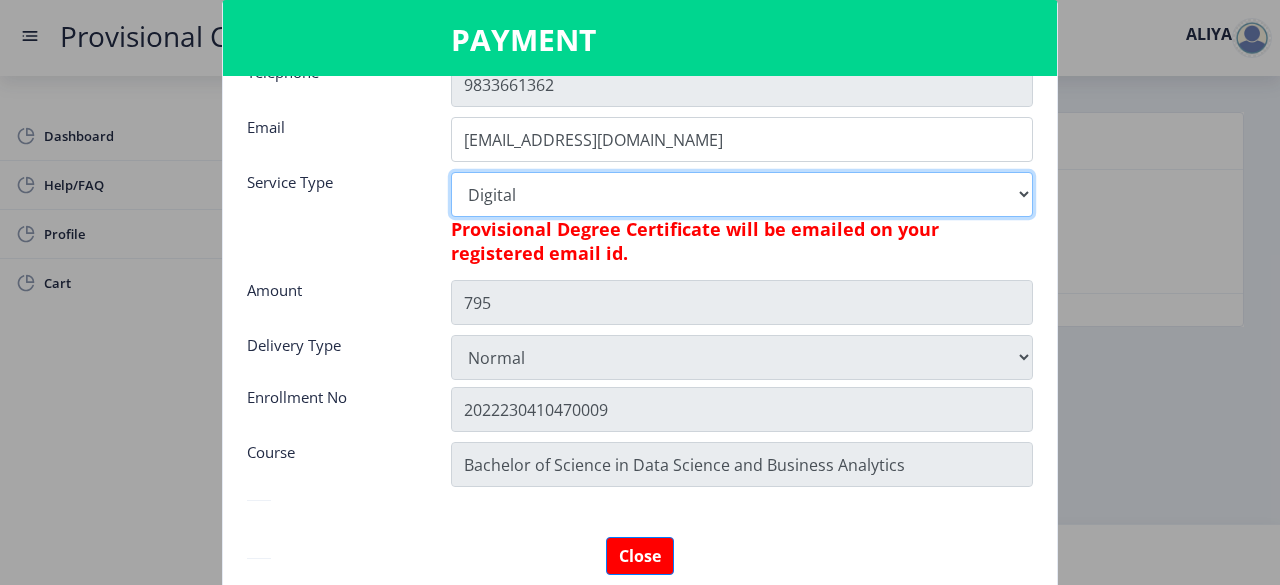 scroll, scrollTop: 363, scrollLeft: 0, axis: vertical 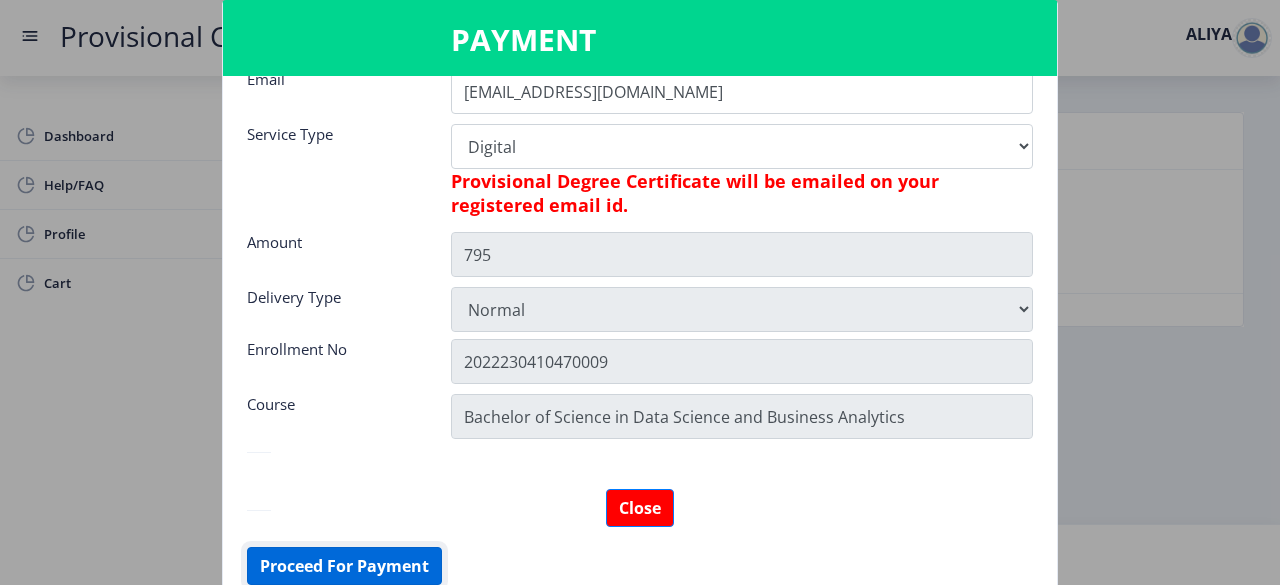 click on "Proceed For Payment" 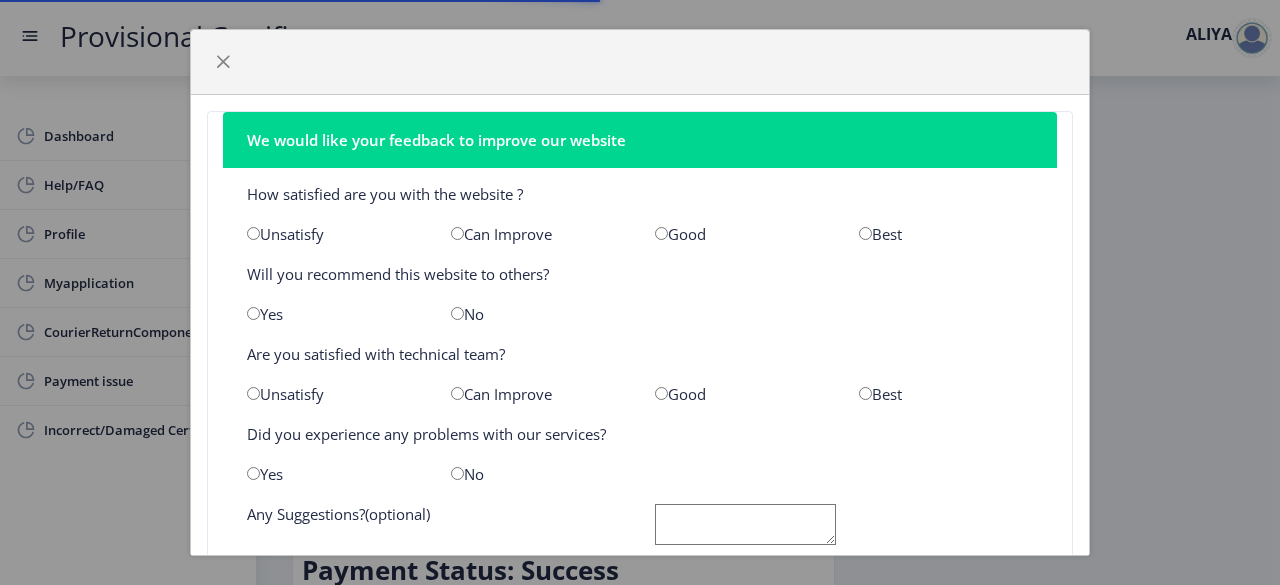 scroll, scrollTop: 0, scrollLeft: 0, axis: both 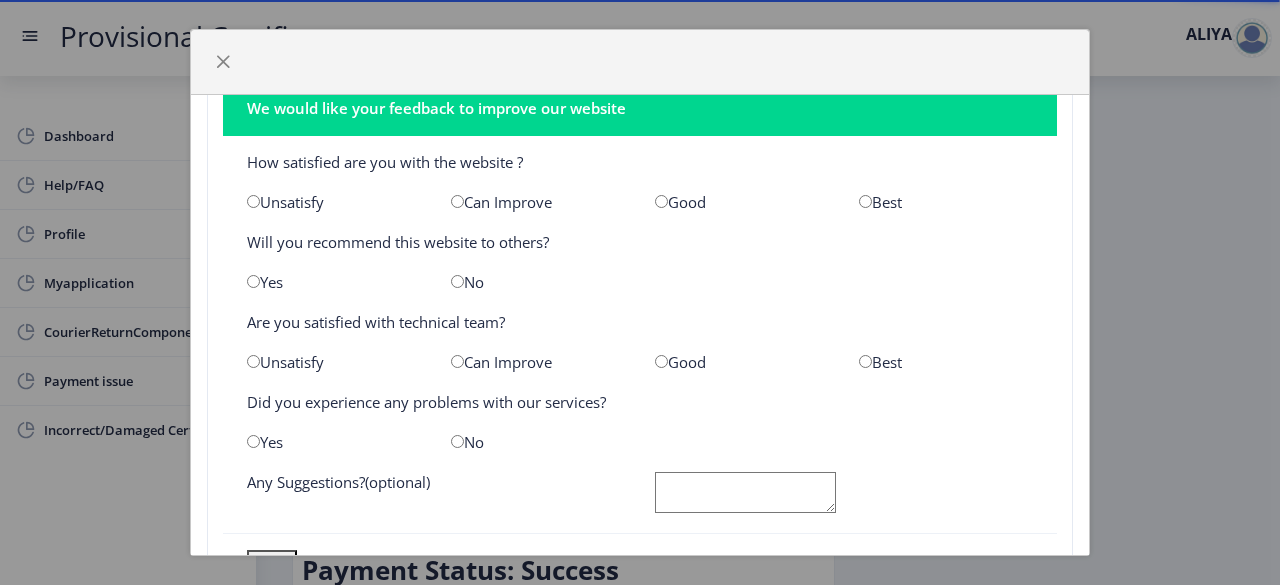 click at bounding box center (661, 201) 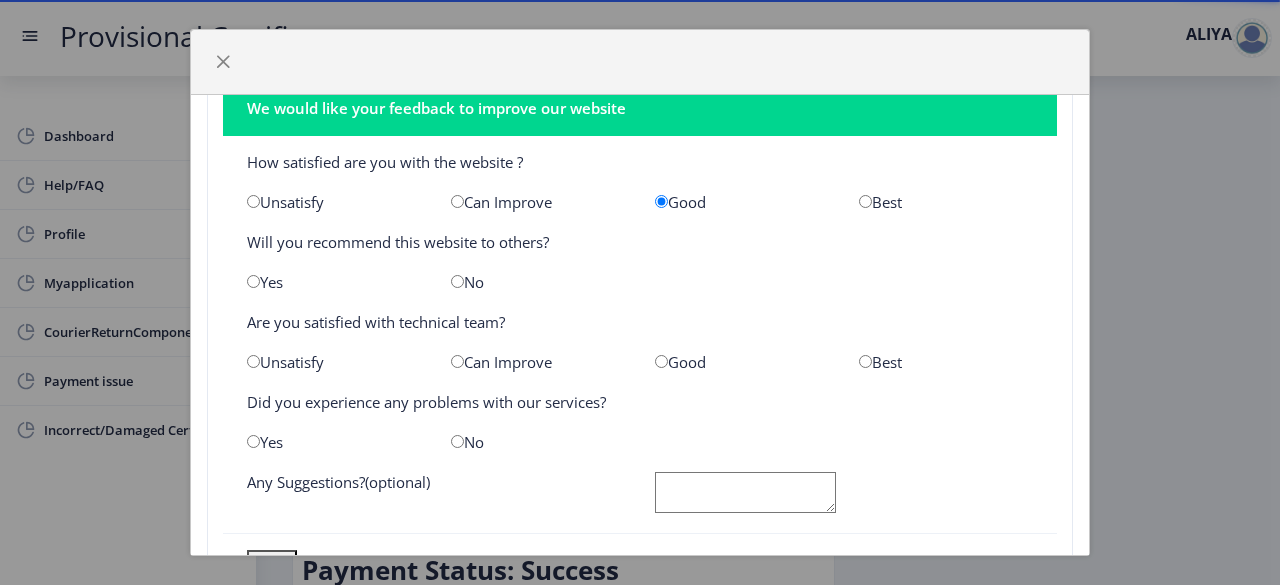 scroll, scrollTop: 64, scrollLeft: 0, axis: vertical 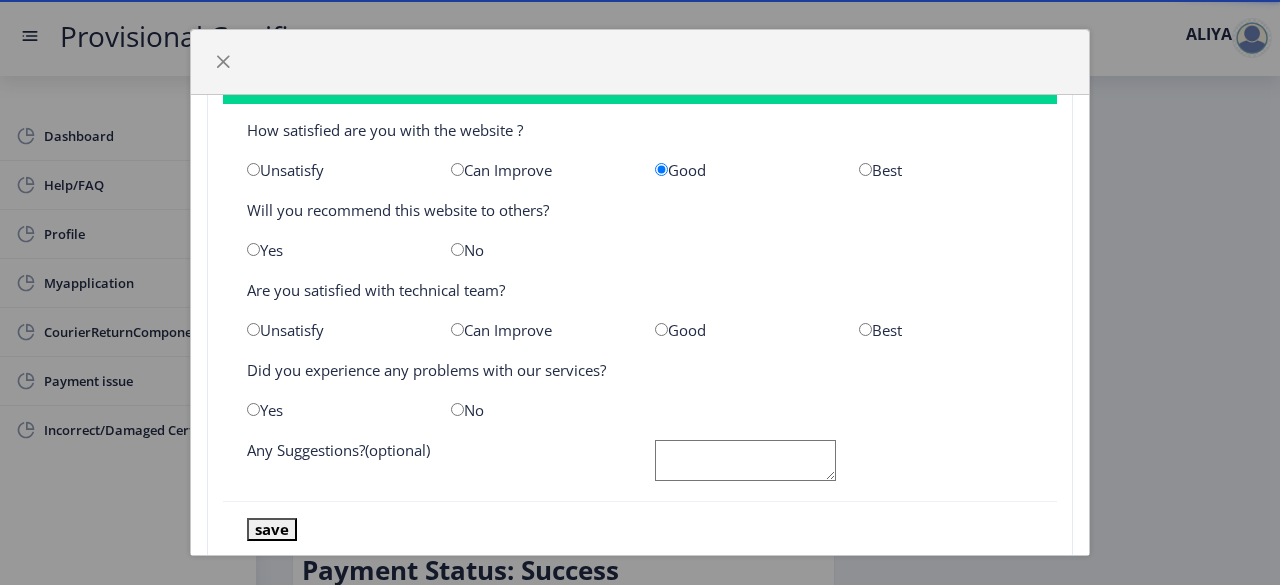 click at bounding box center (457, 329) 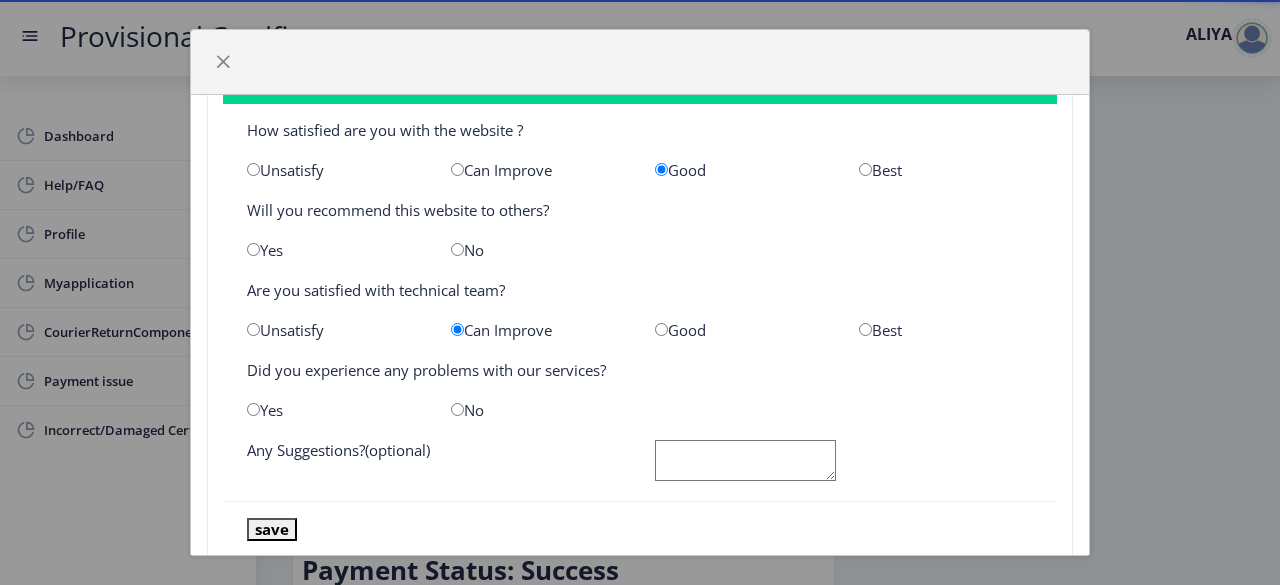 click at bounding box center (253, 249) 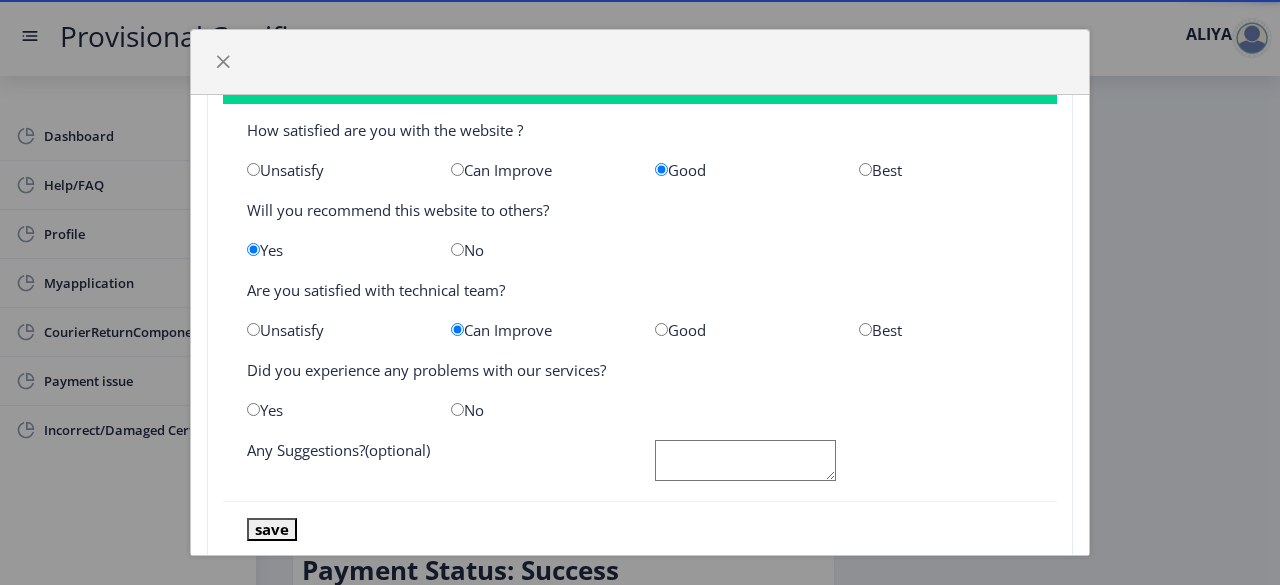 scroll, scrollTop: 111, scrollLeft: 0, axis: vertical 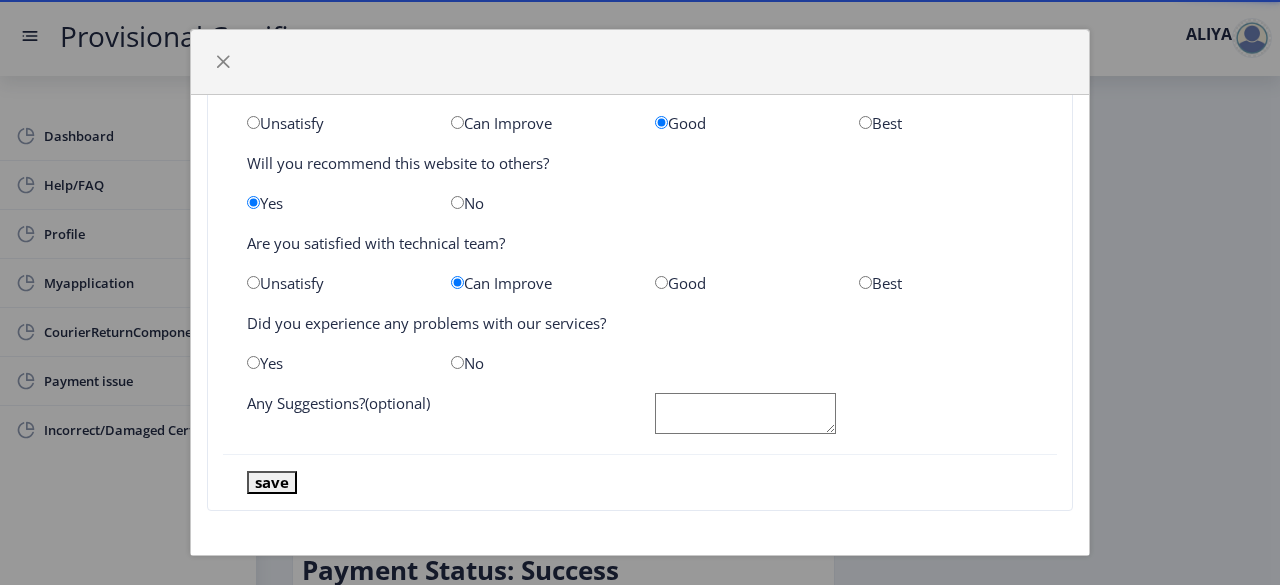 click at bounding box center (457, 362) 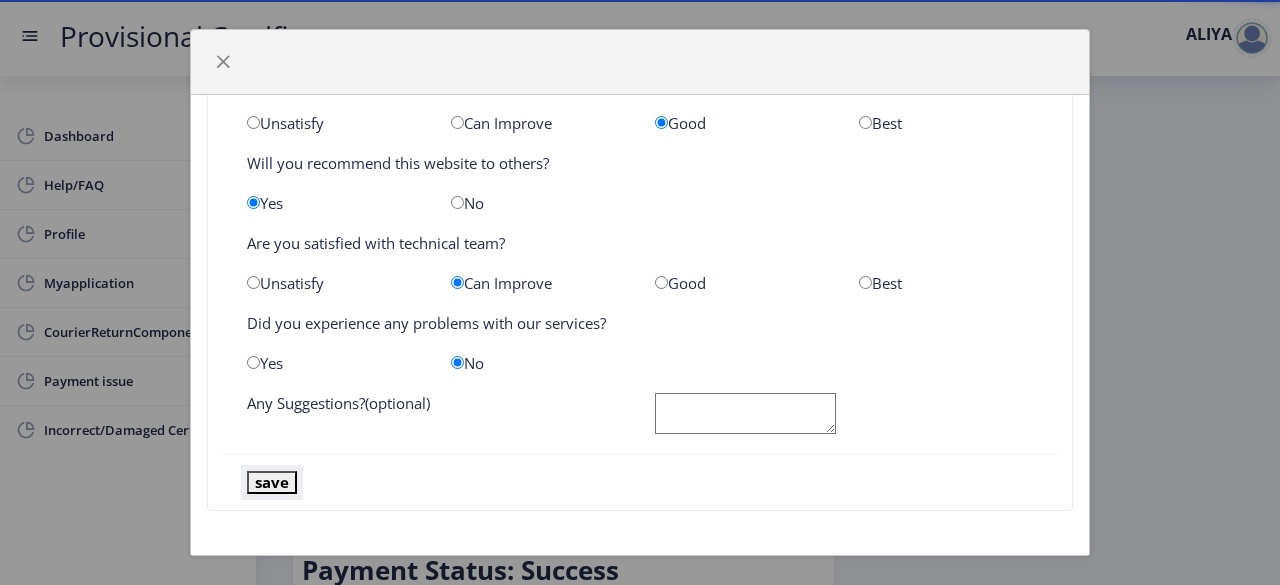 click on "save" 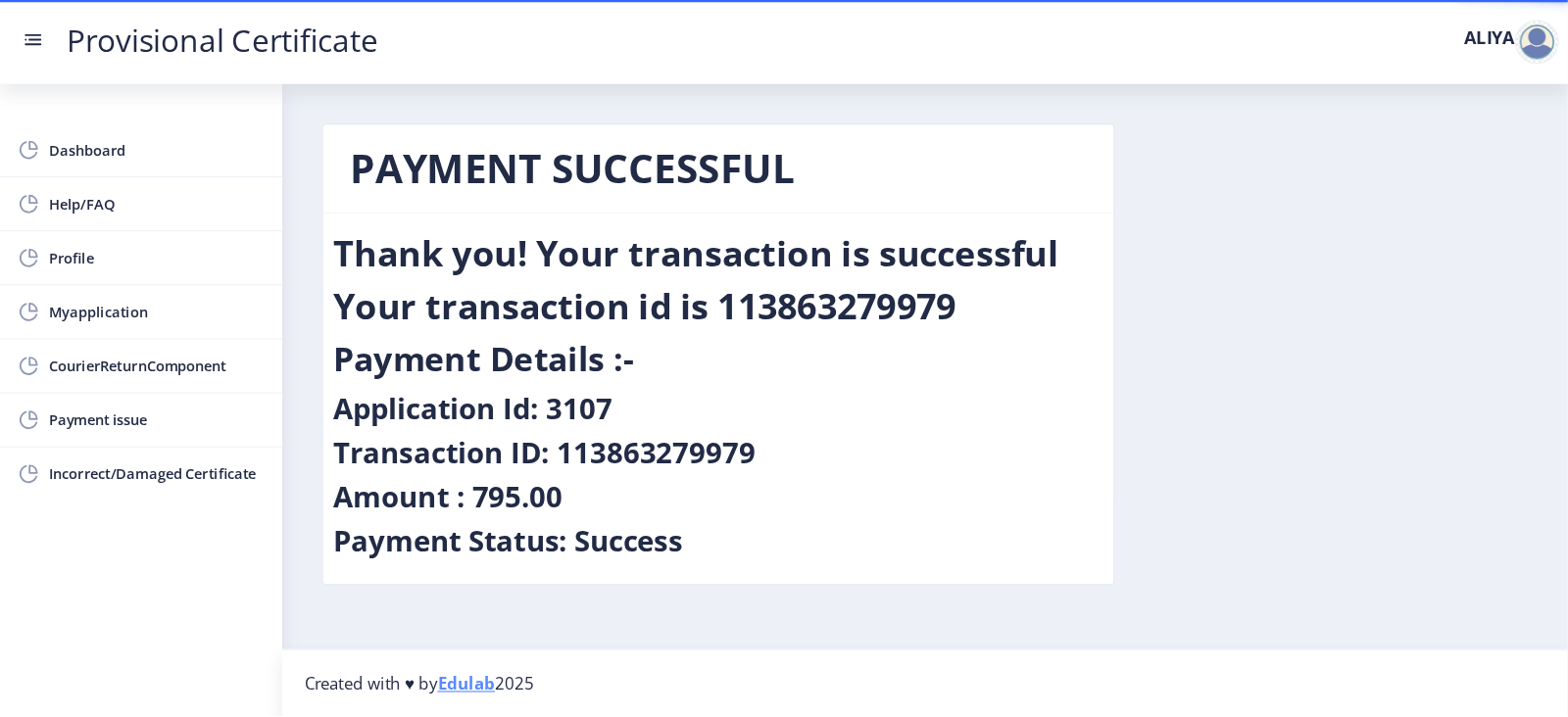 scroll, scrollTop: 0, scrollLeft: 0, axis: both 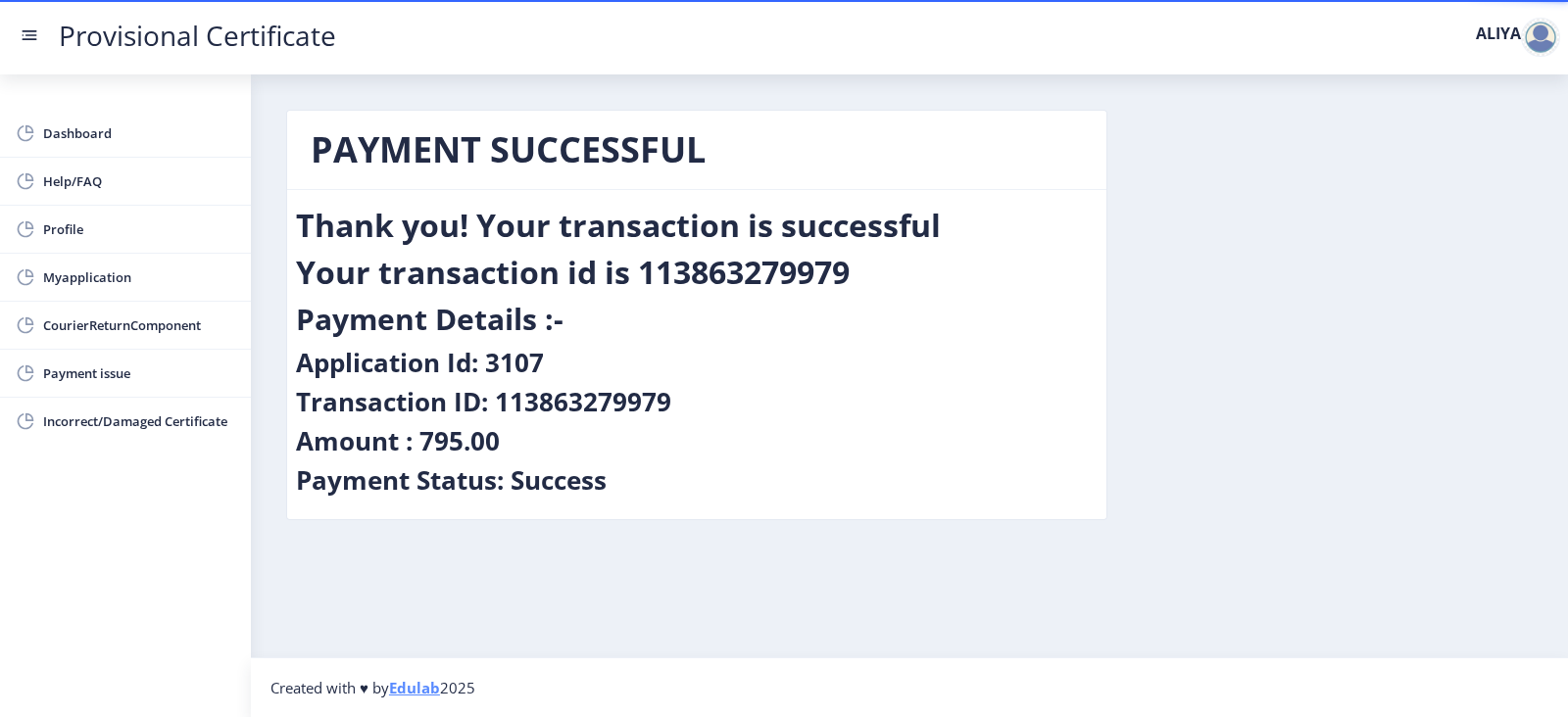 drag, startPoint x: 1232, startPoint y: 8, endPoint x: 970, endPoint y: 550, distance: 602.00332 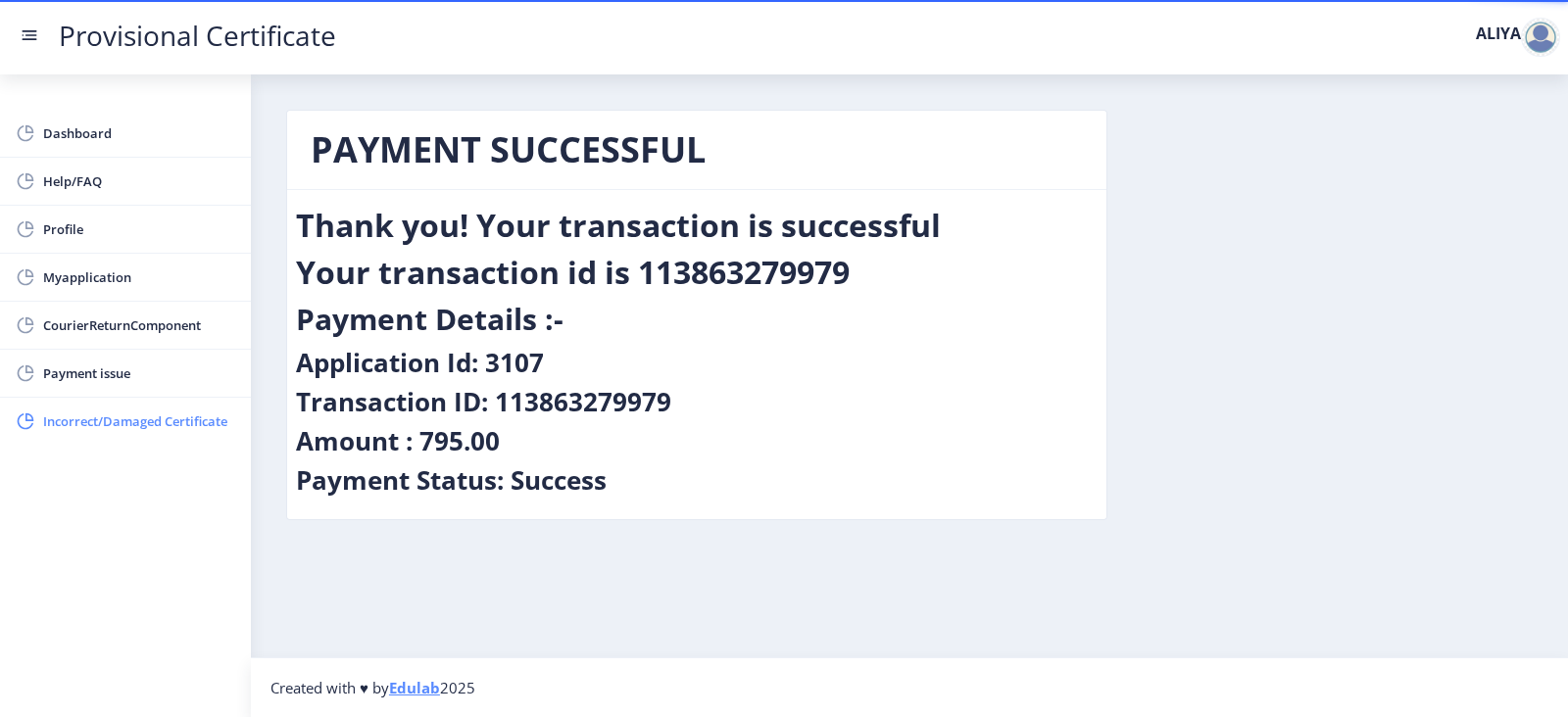 click on "Incorrect/Damaged Certificate" 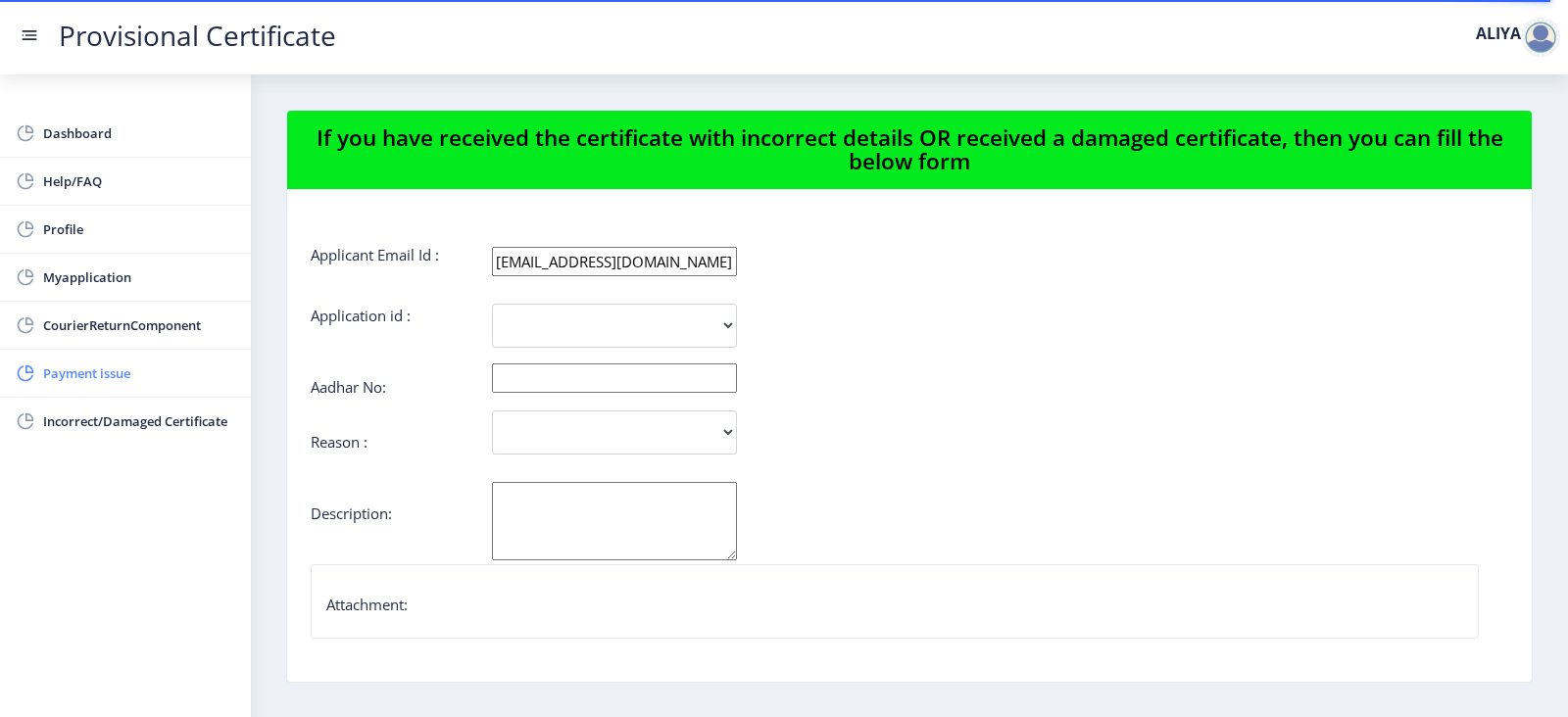 click on "Payment issue" 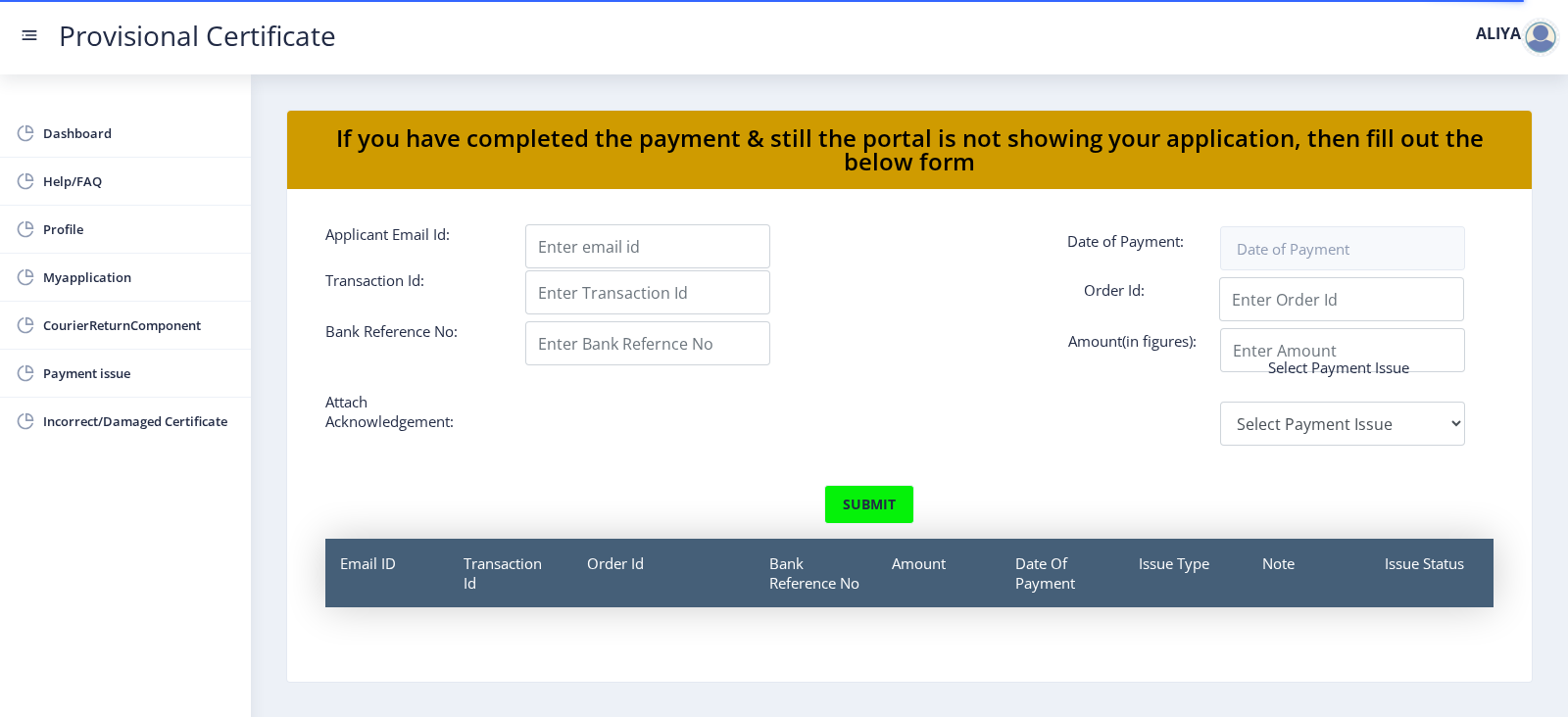 scroll, scrollTop: 4, scrollLeft: 0, axis: vertical 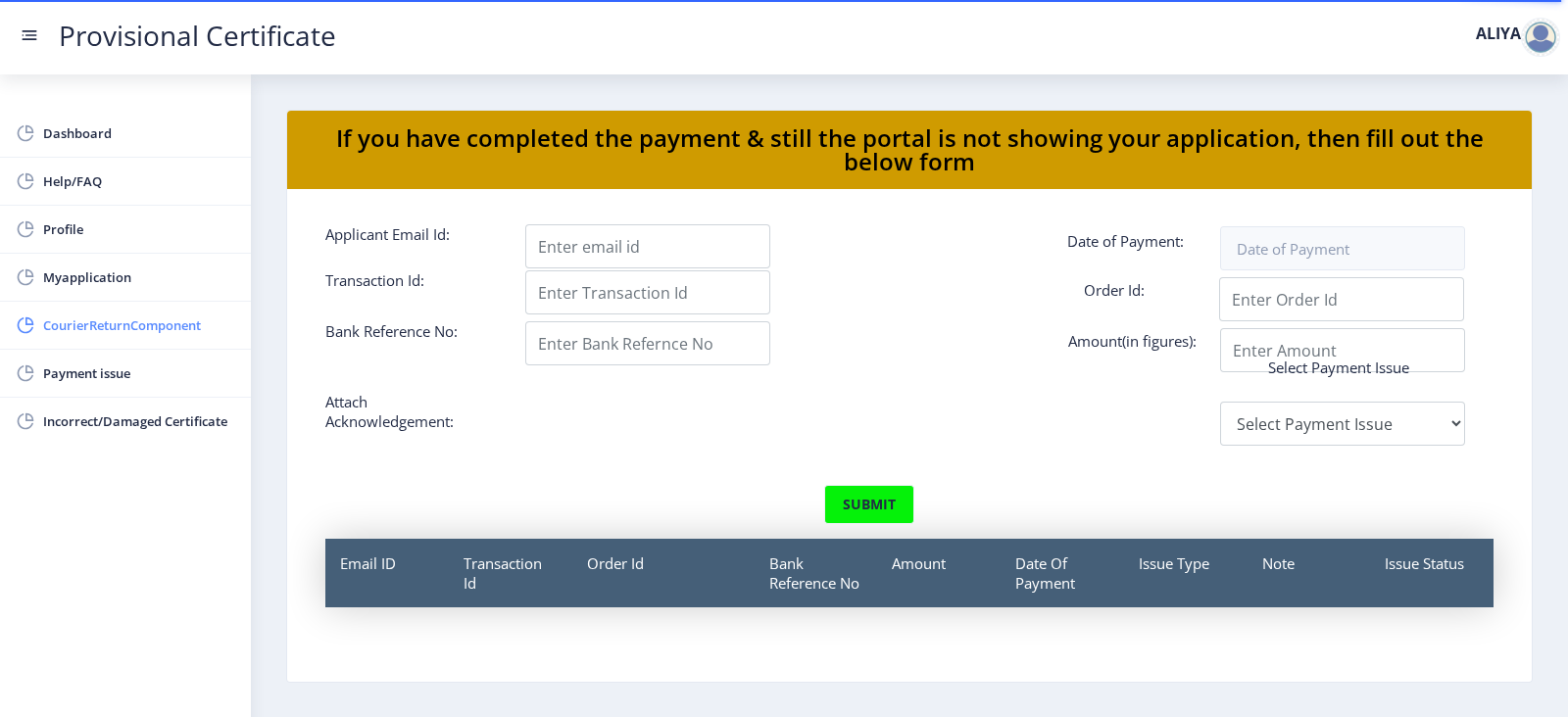 click on "CourierReturnComponent" 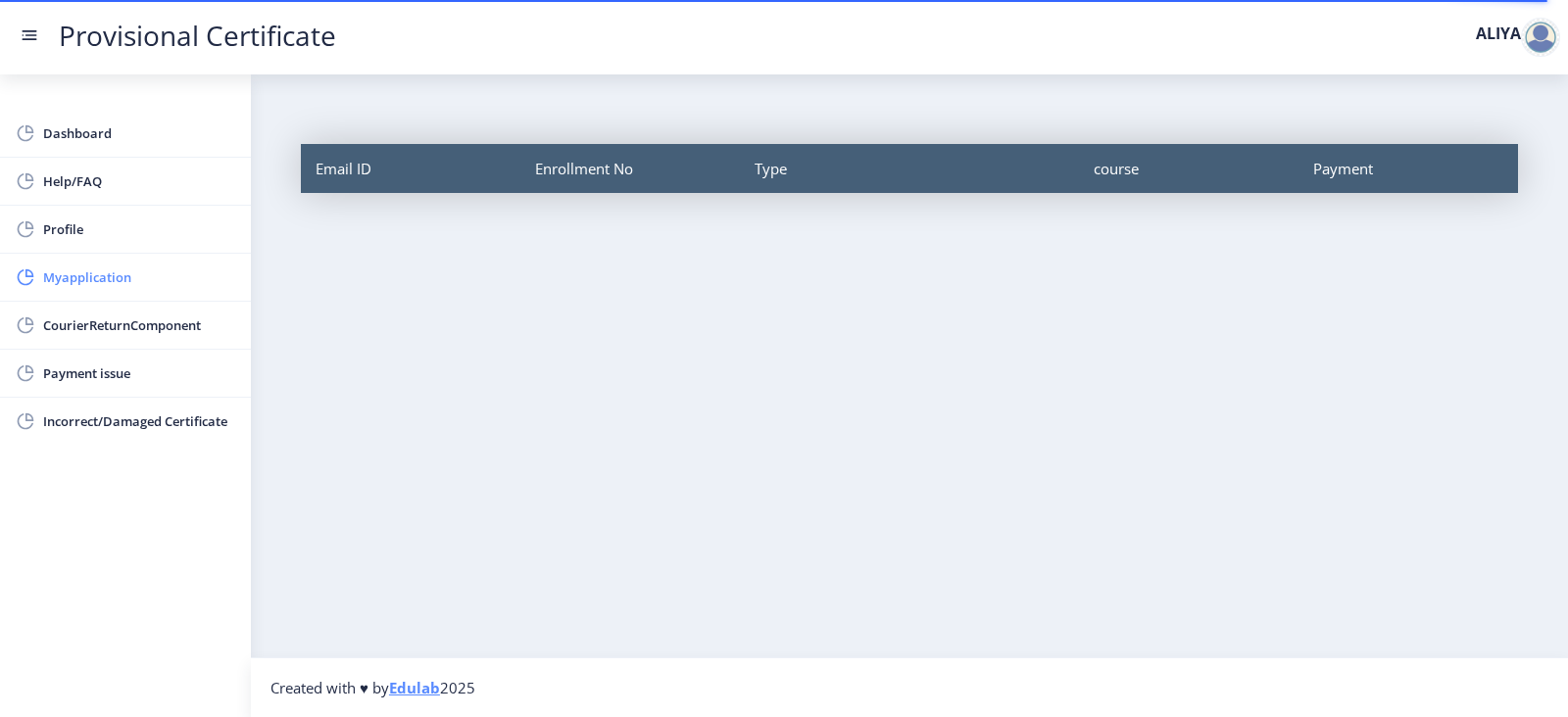 click on "Myapplication" 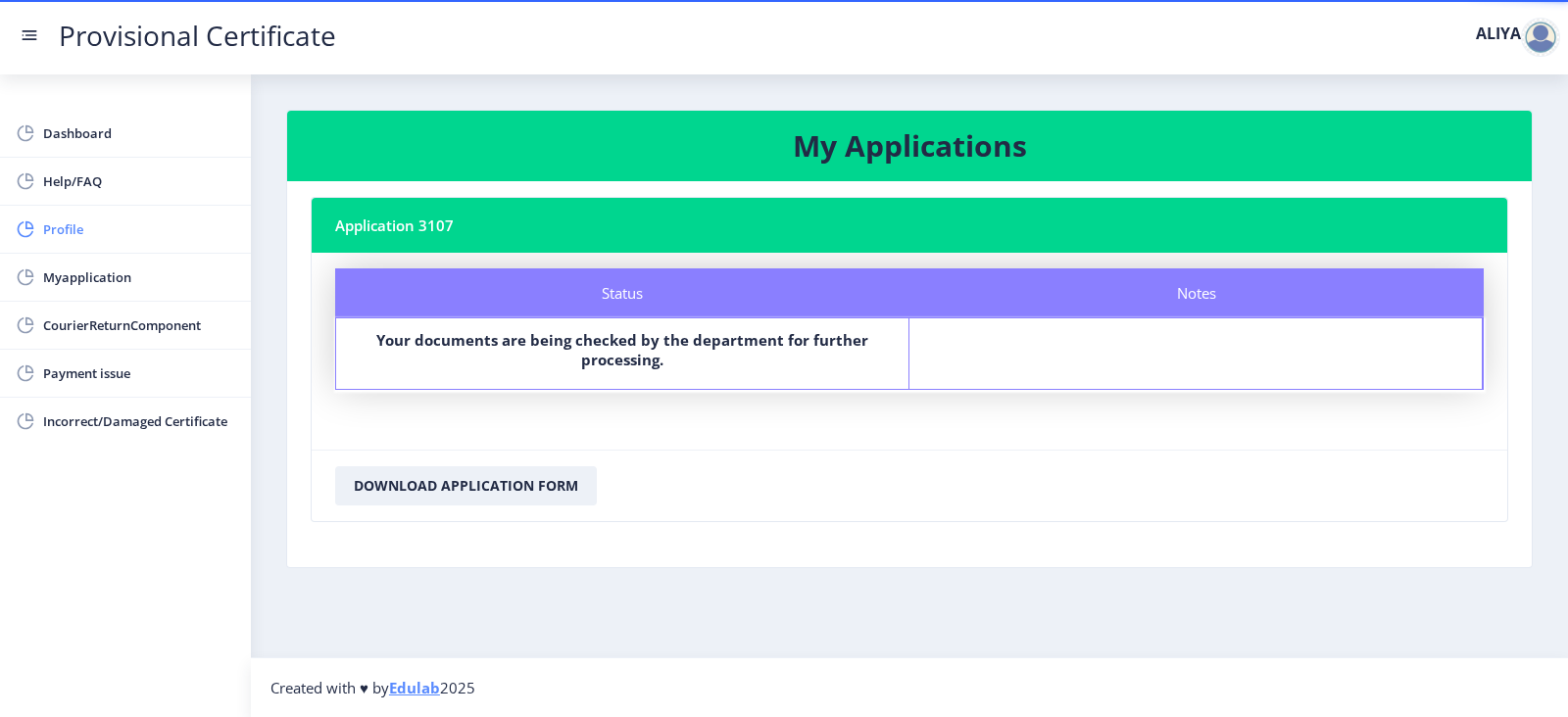 click on "Profile" 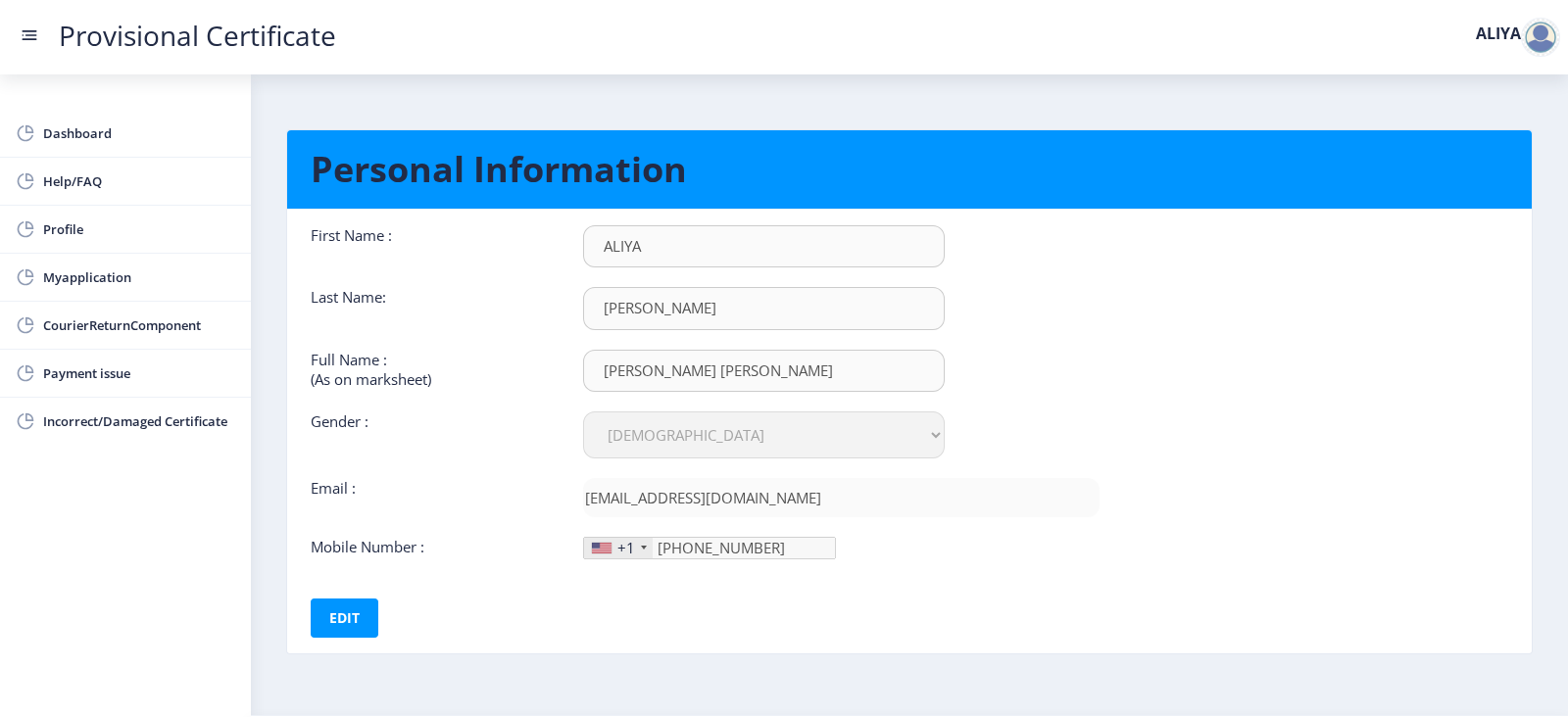 click on "+1" 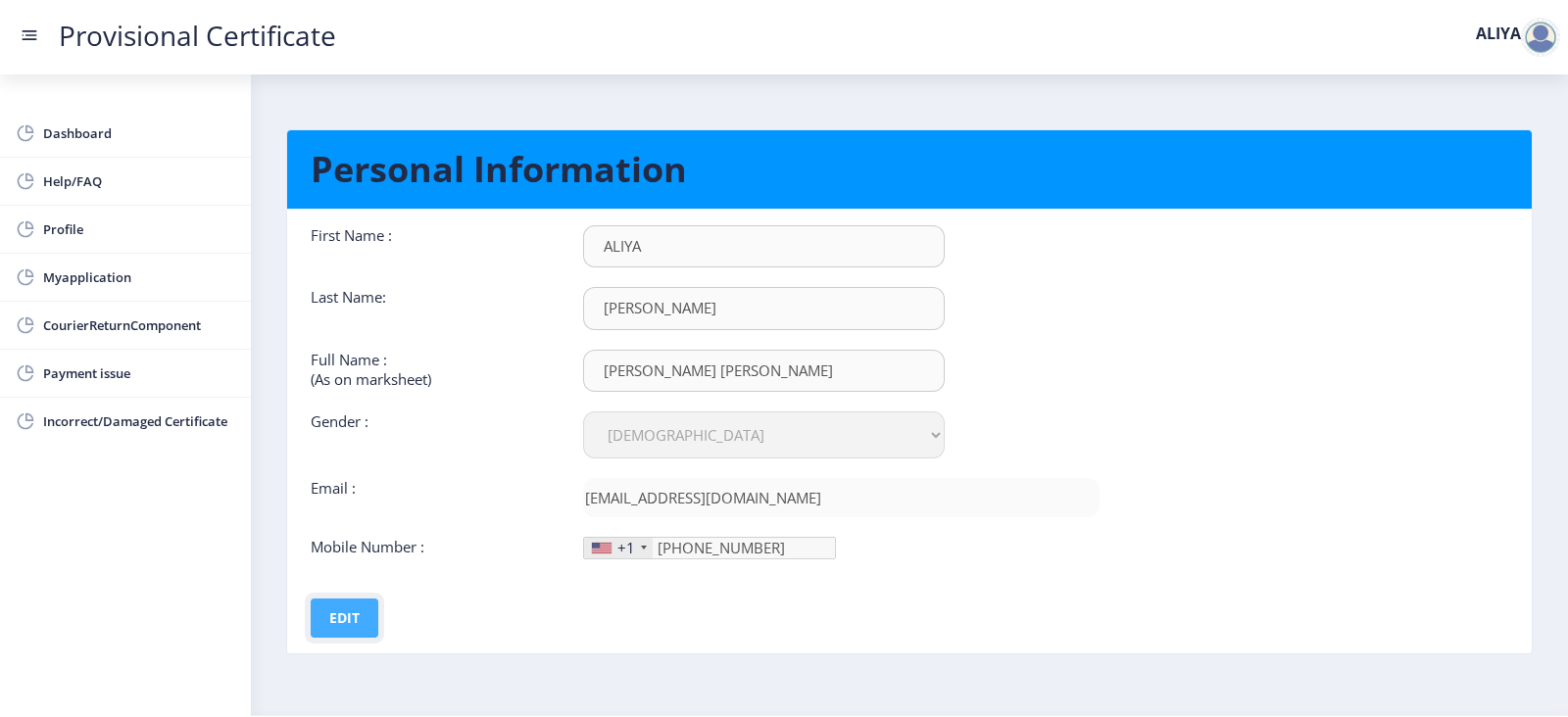 click on "Edit" 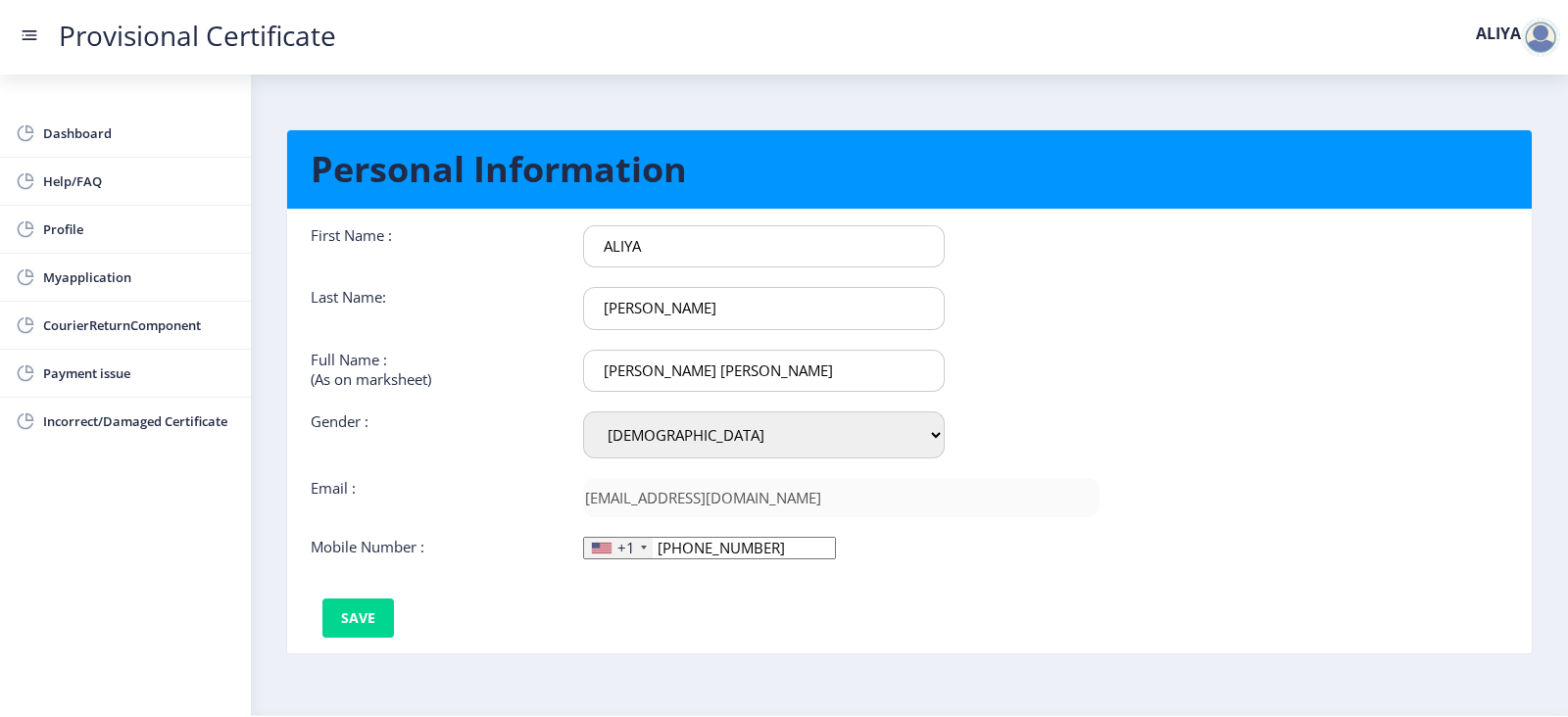 click on "+1" 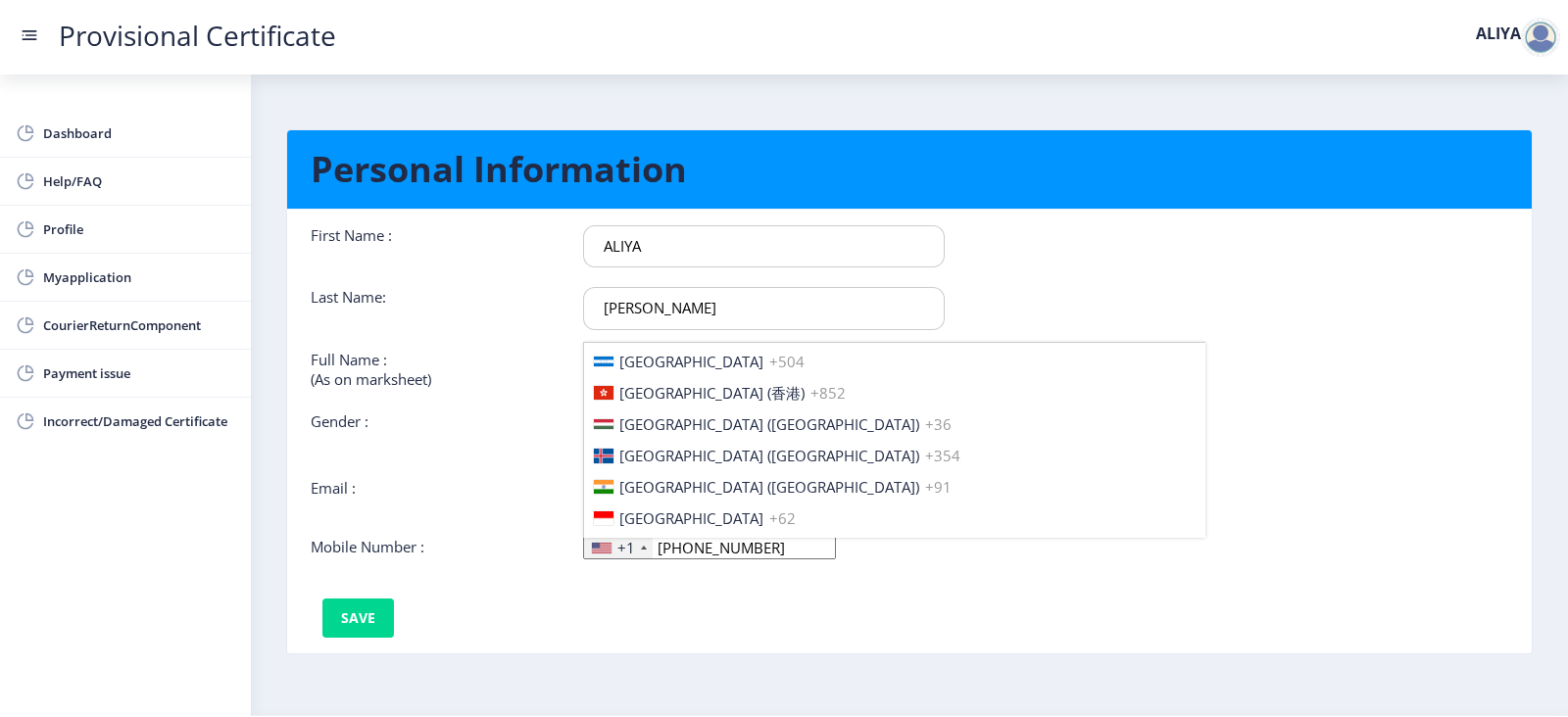 scroll, scrollTop: 2988, scrollLeft: 0, axis: vertical 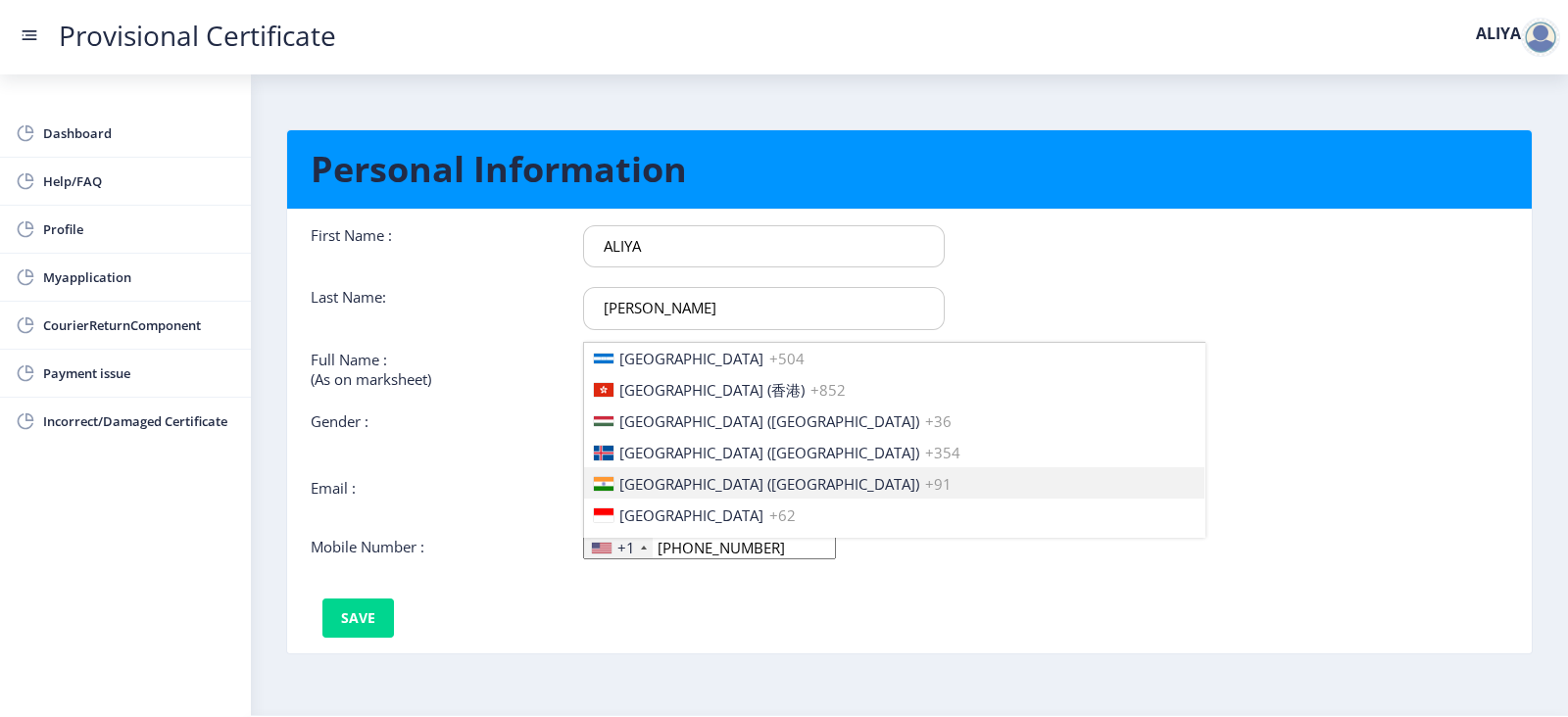 click on "[GEOGRAPHIC_DATA] ([GEOGRAPHIC_DATA])" at bounding box center [769, 484] 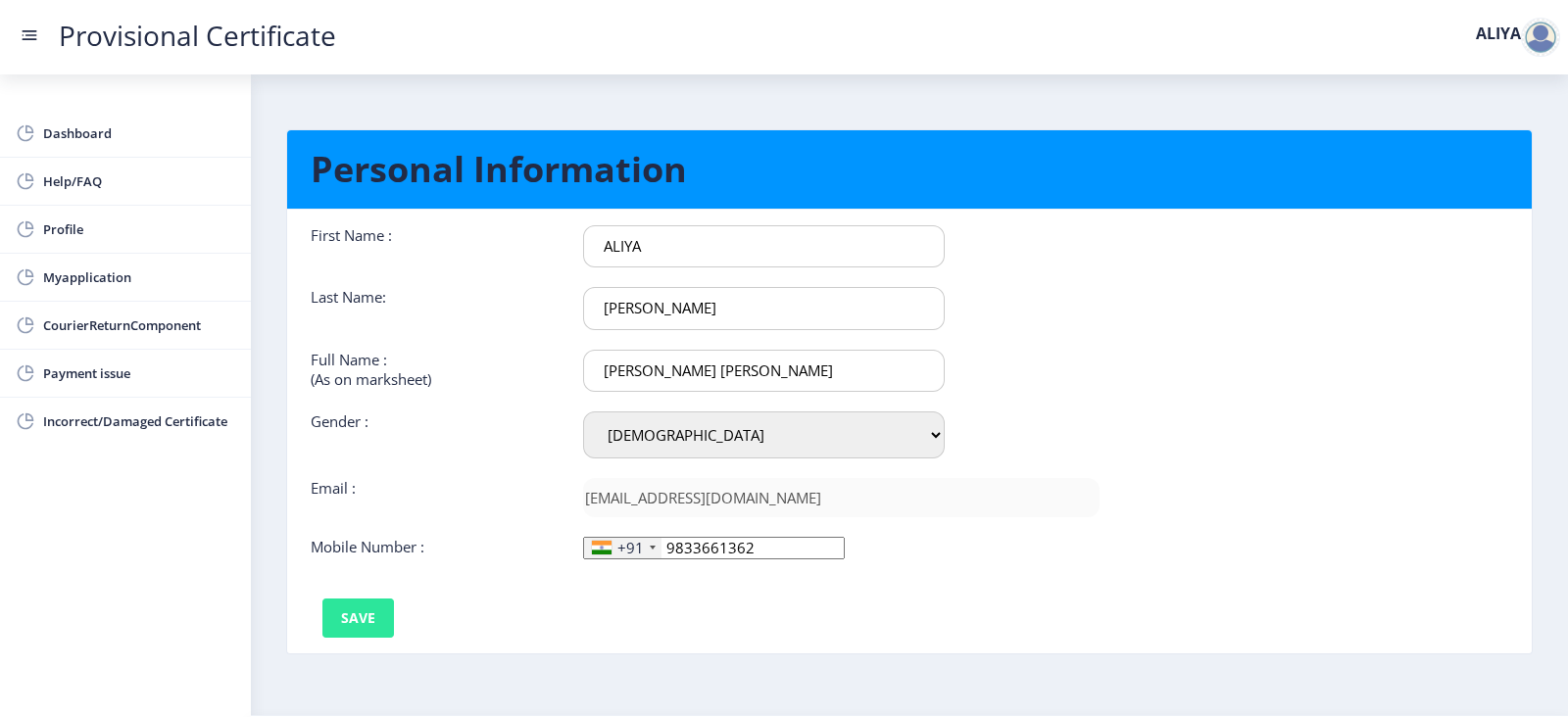 type on "9833661362" 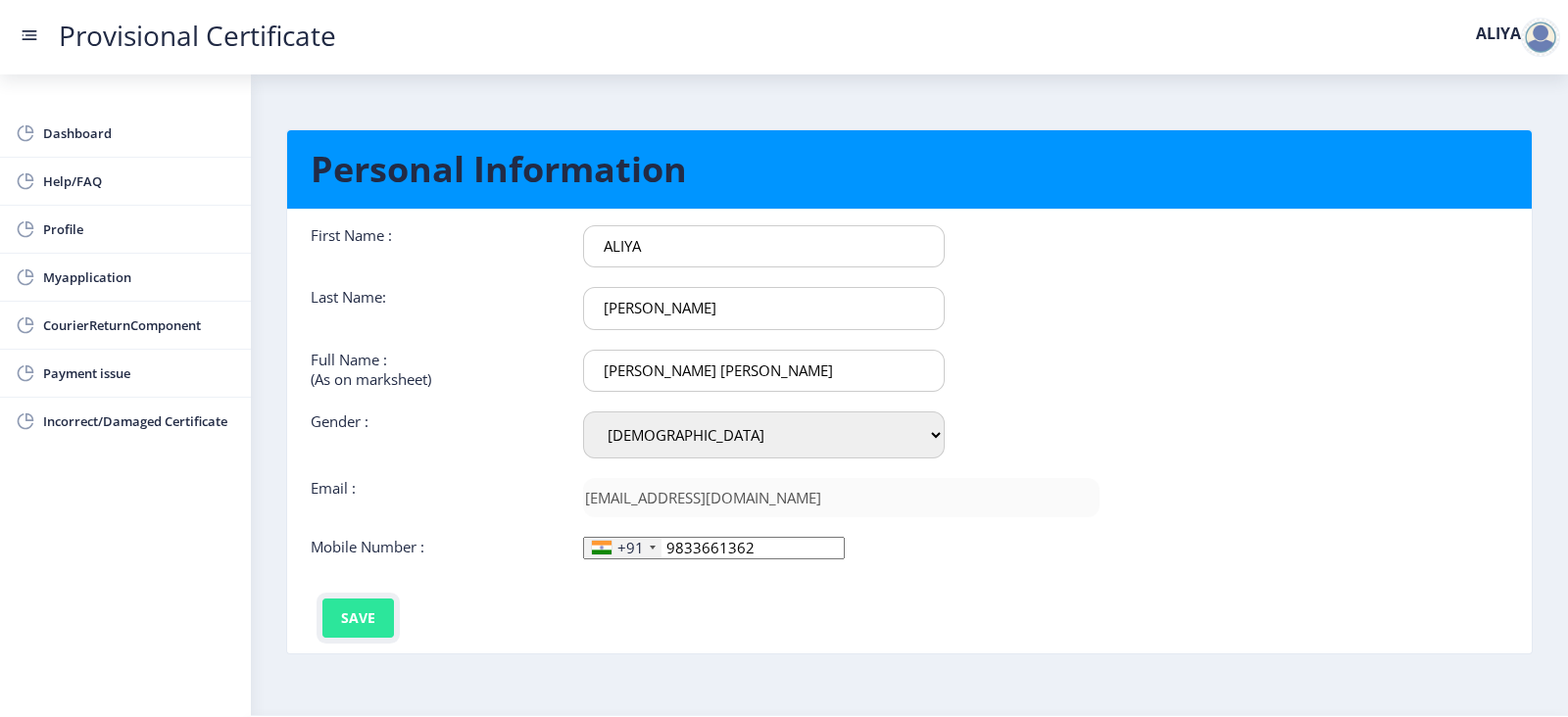 click on "Save" 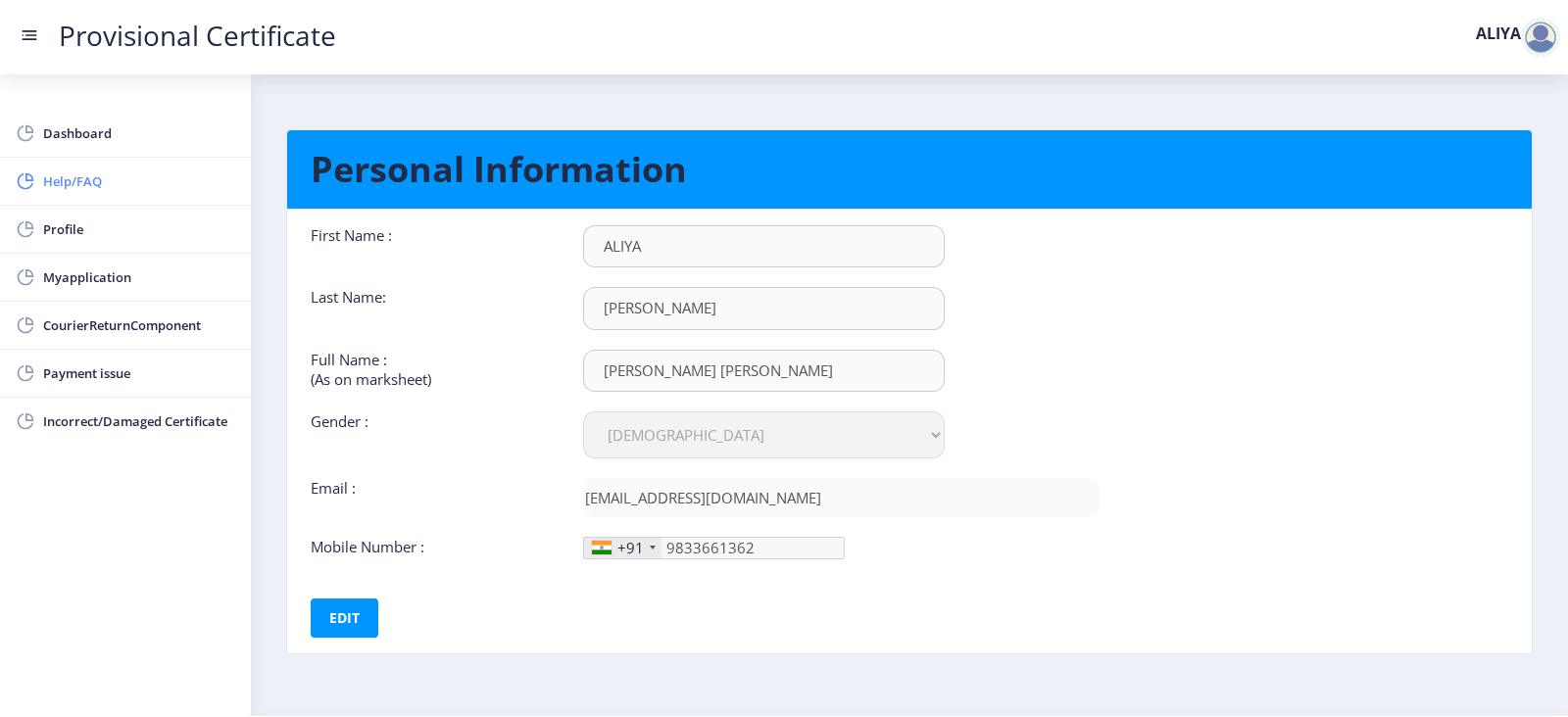 click on "Help/FAQ" 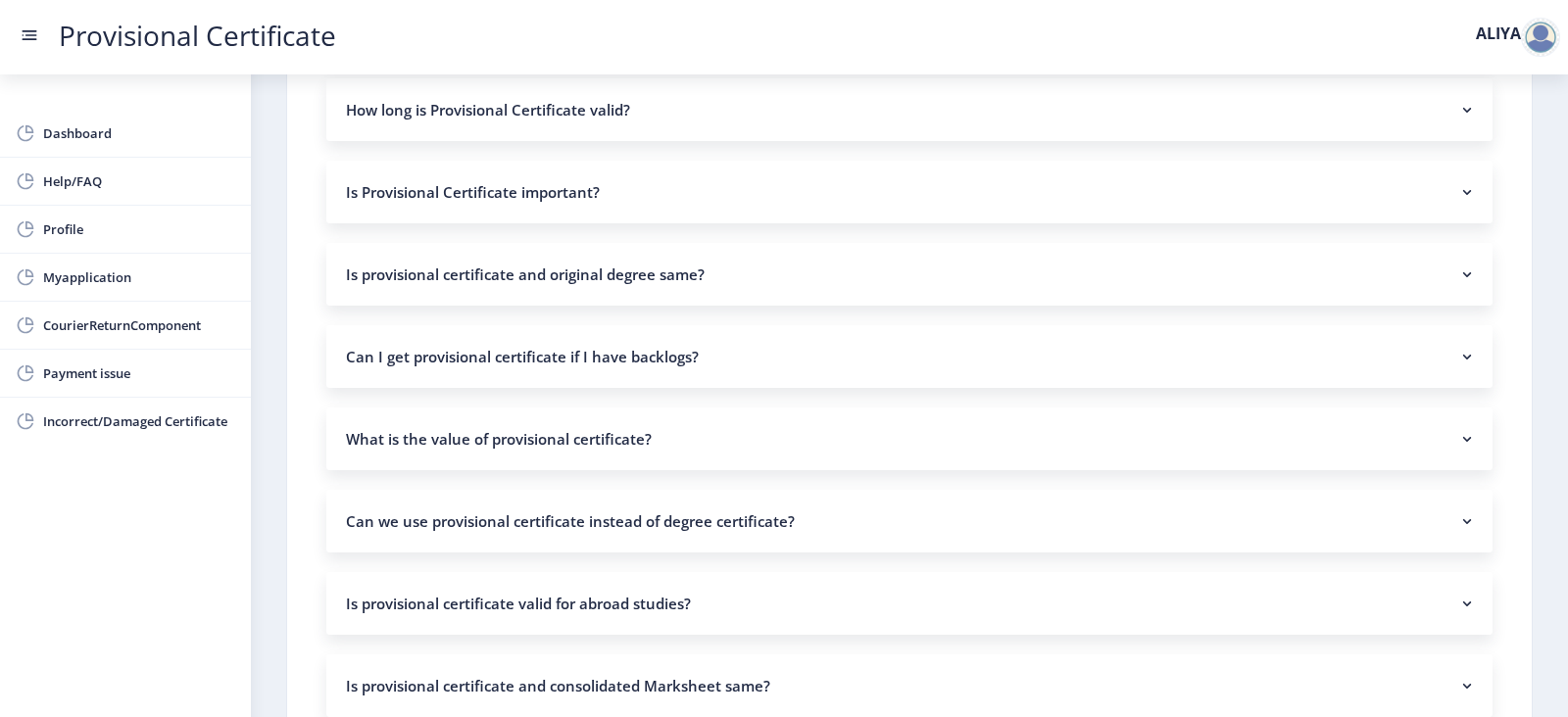 scroll, scrollTop: 196, scrollLeft: 0, axis: vertical 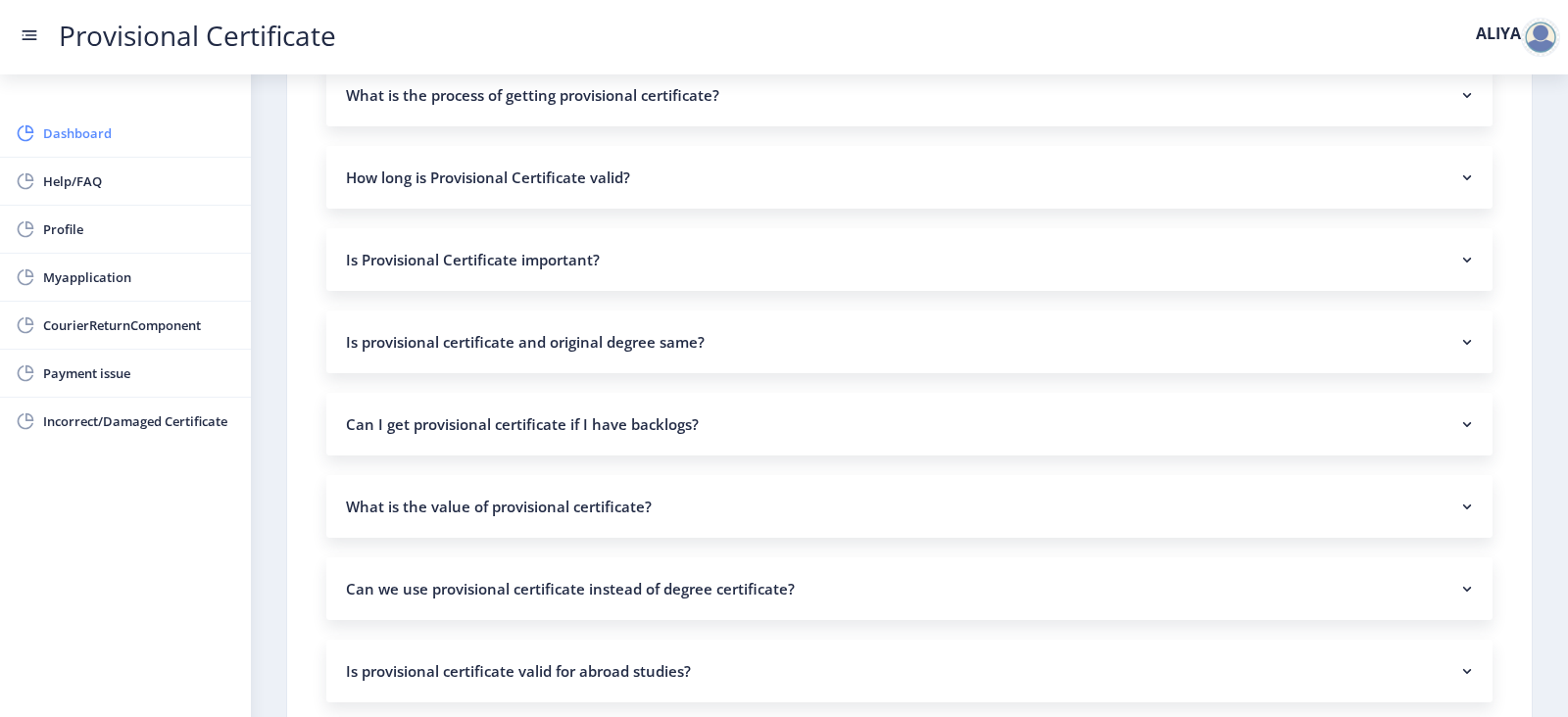 click on "Dashboard" 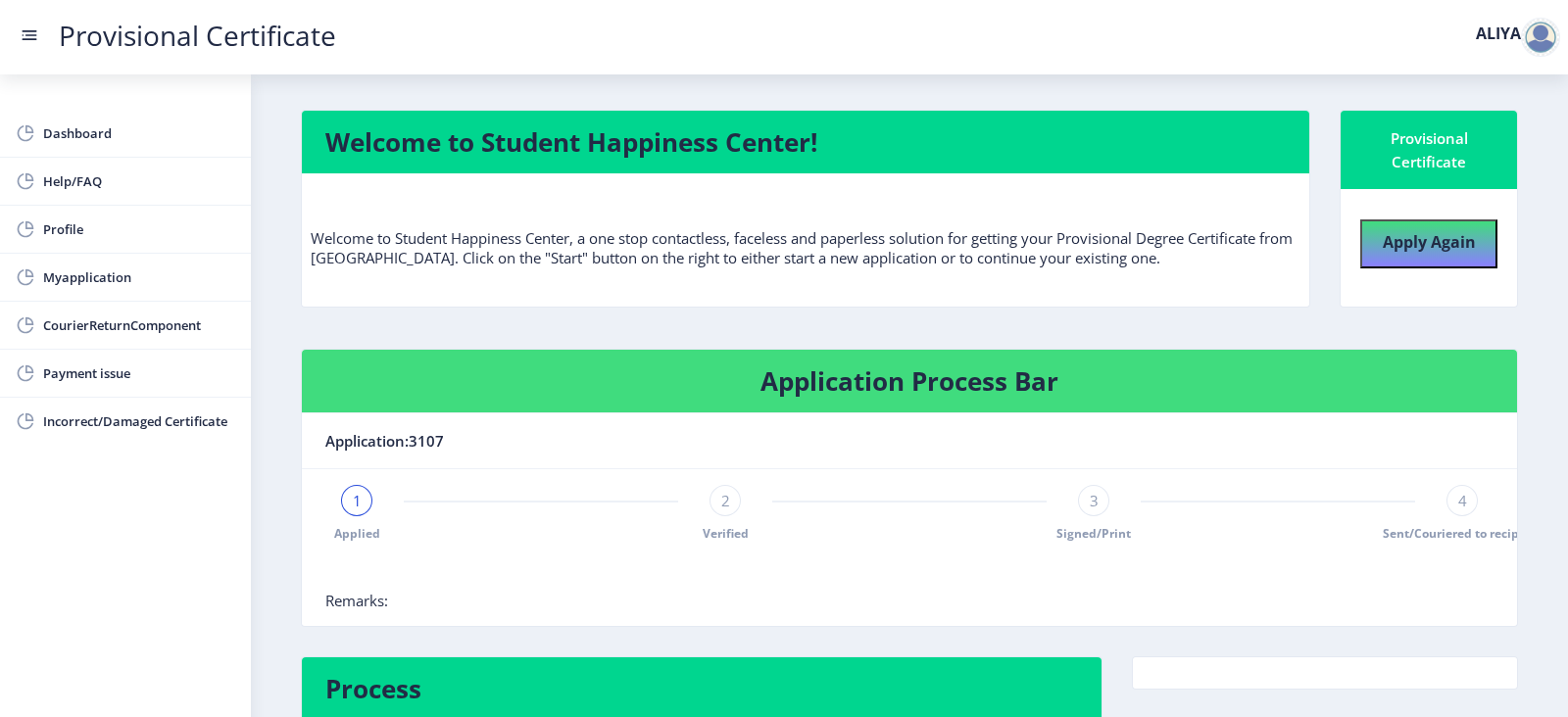 scroll, scrollTop: 139, scrollLeft: 0, axis: vertical 